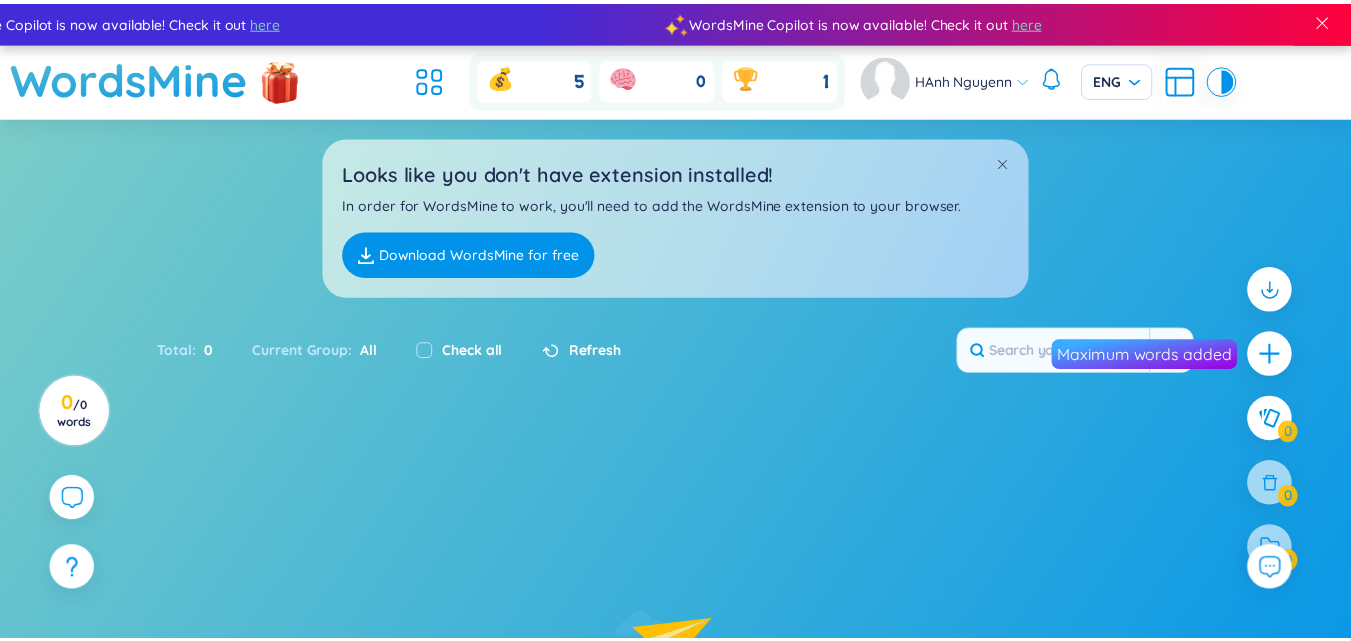scroll, scrollTop: 0, scrollLeft: 0, axis: both 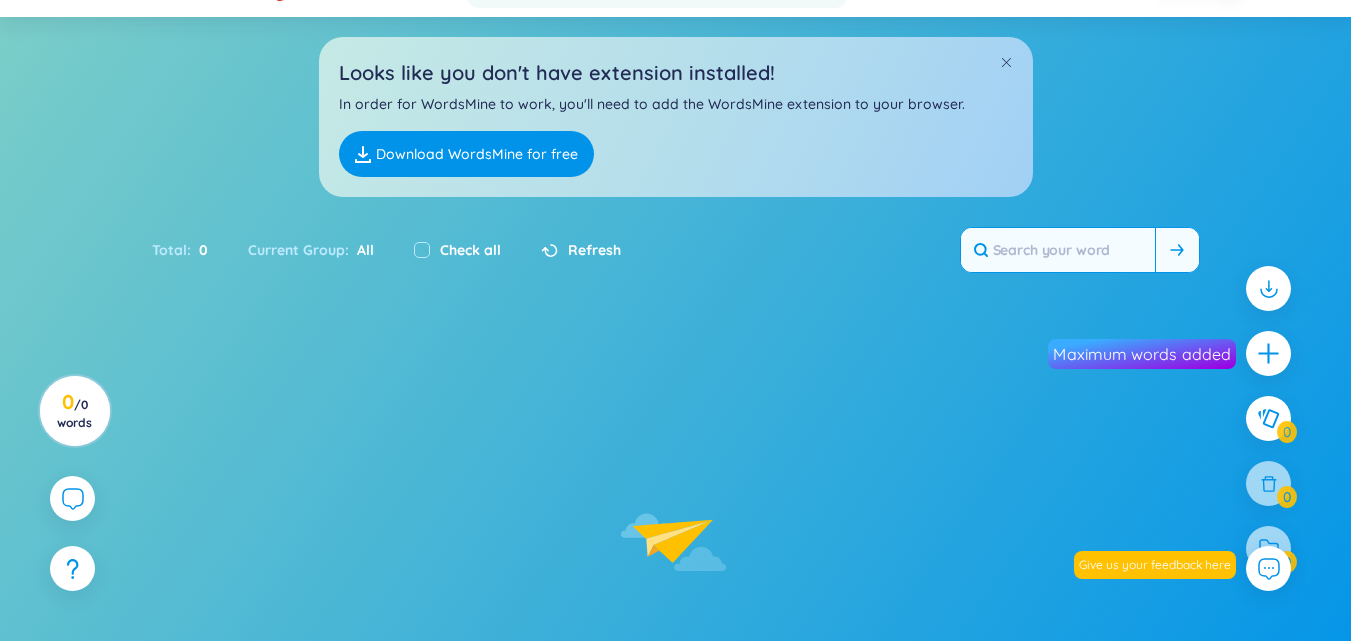 click at bounding box center [1058, 250] 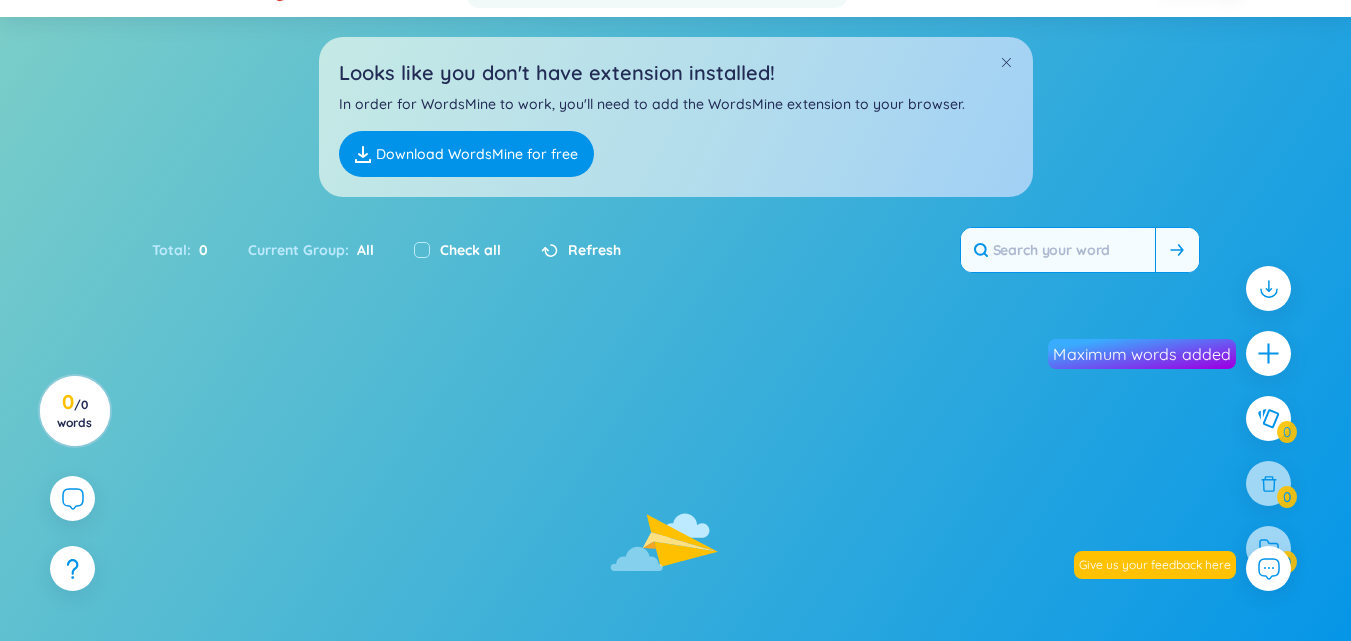 type on "g" 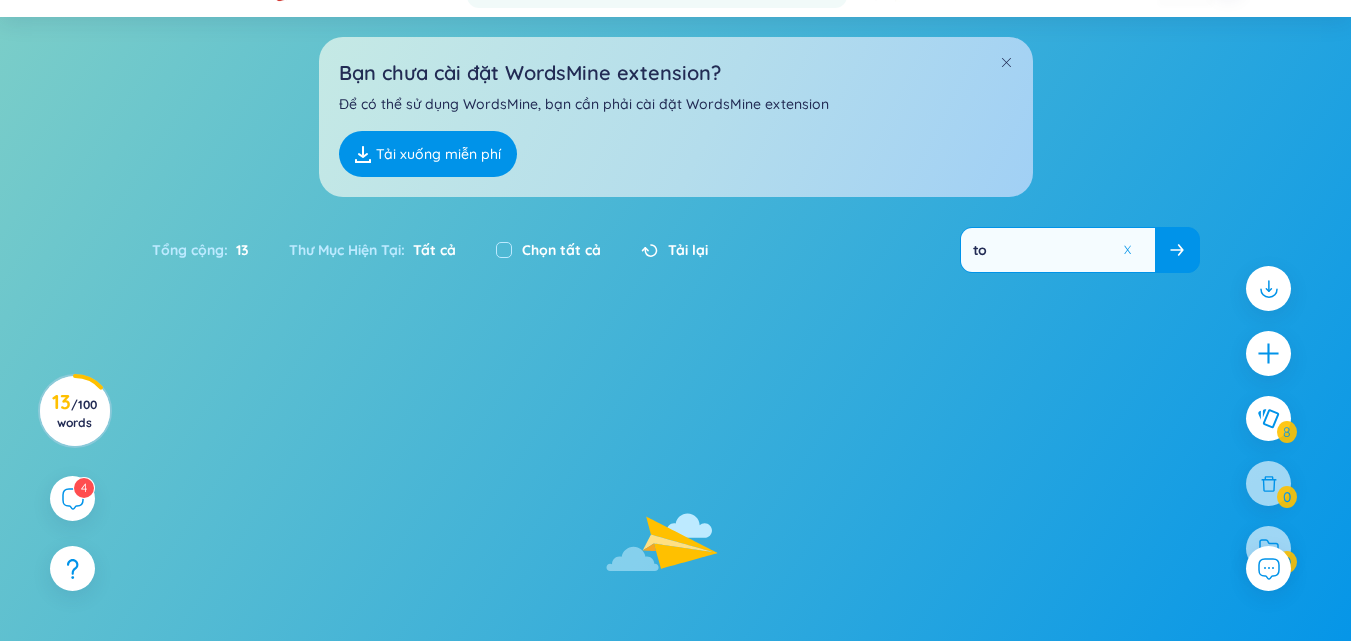 type on "to r" 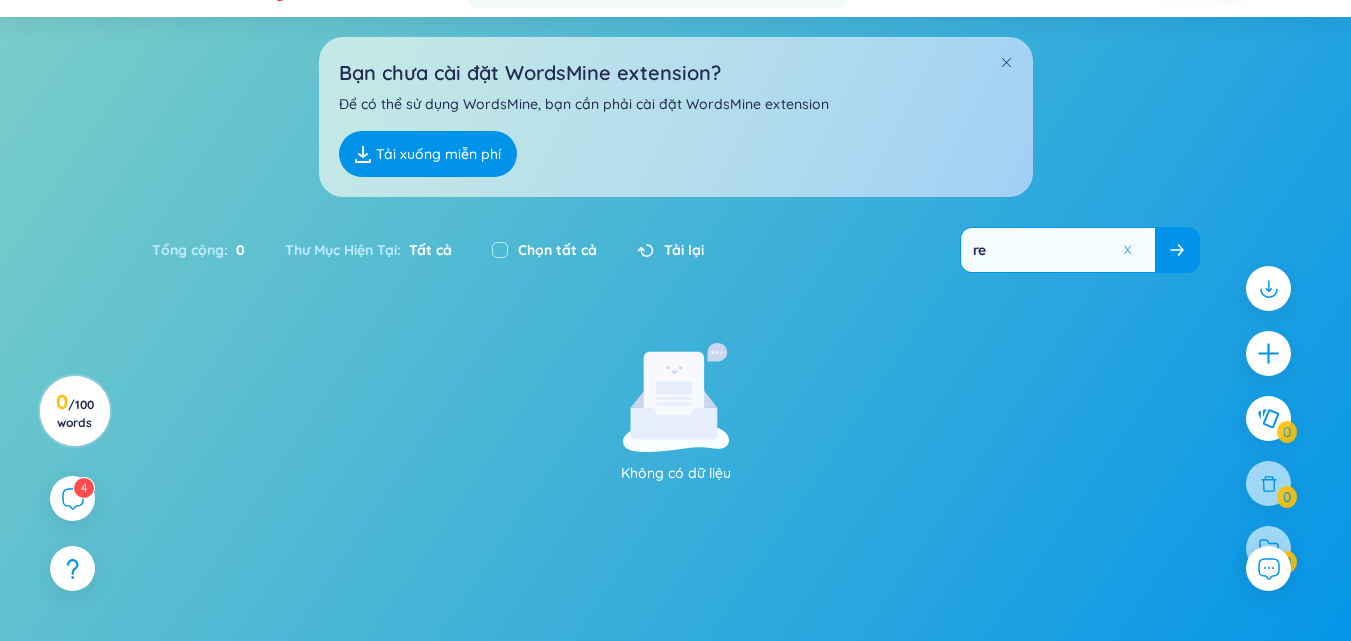 type on "r" 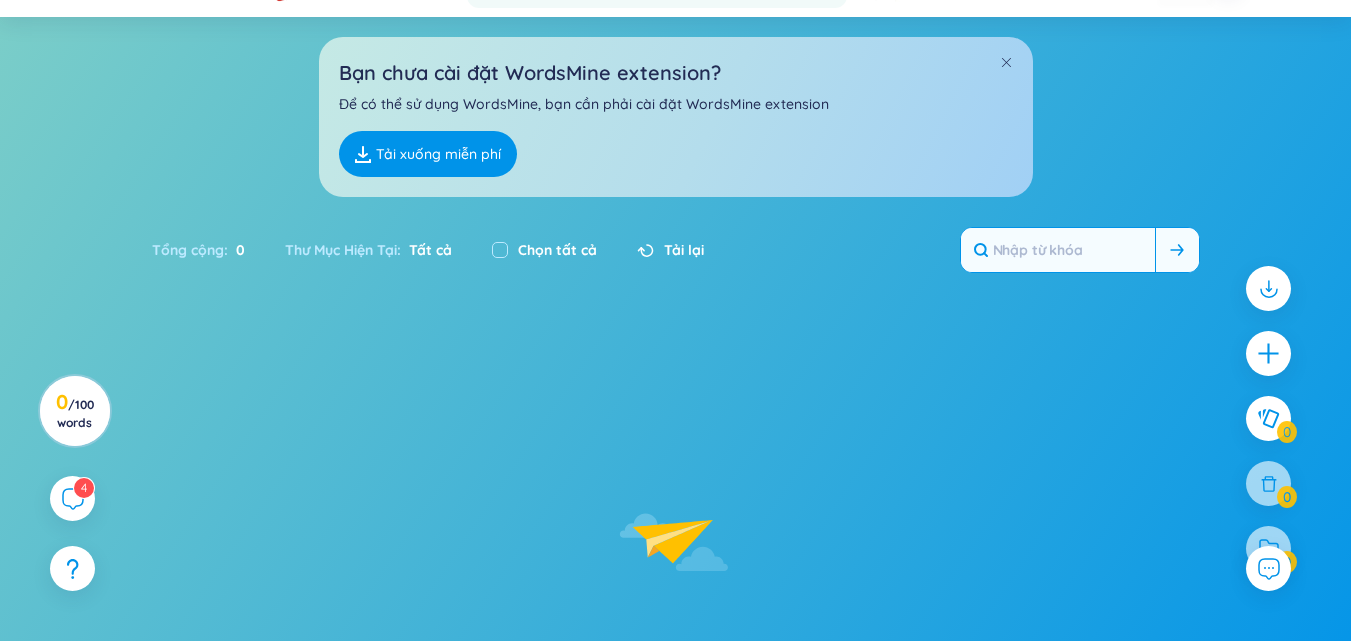 type on "t" 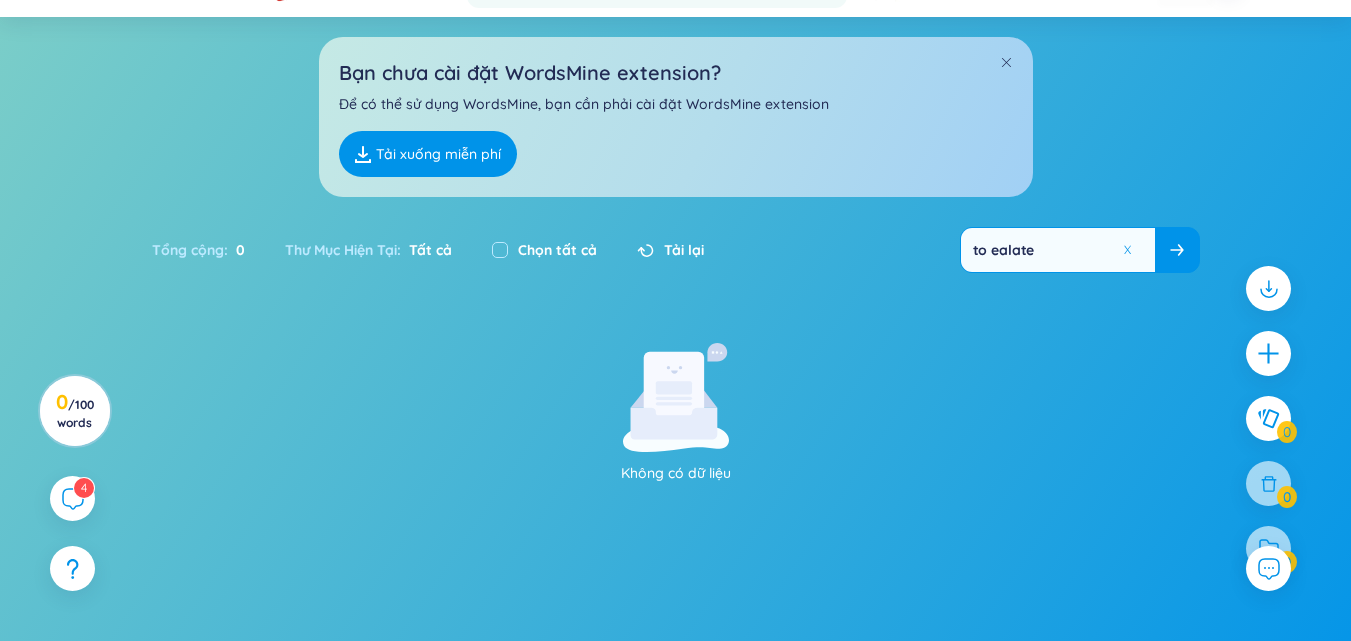 click on "to ealate" at bounding box center [1058, 250] 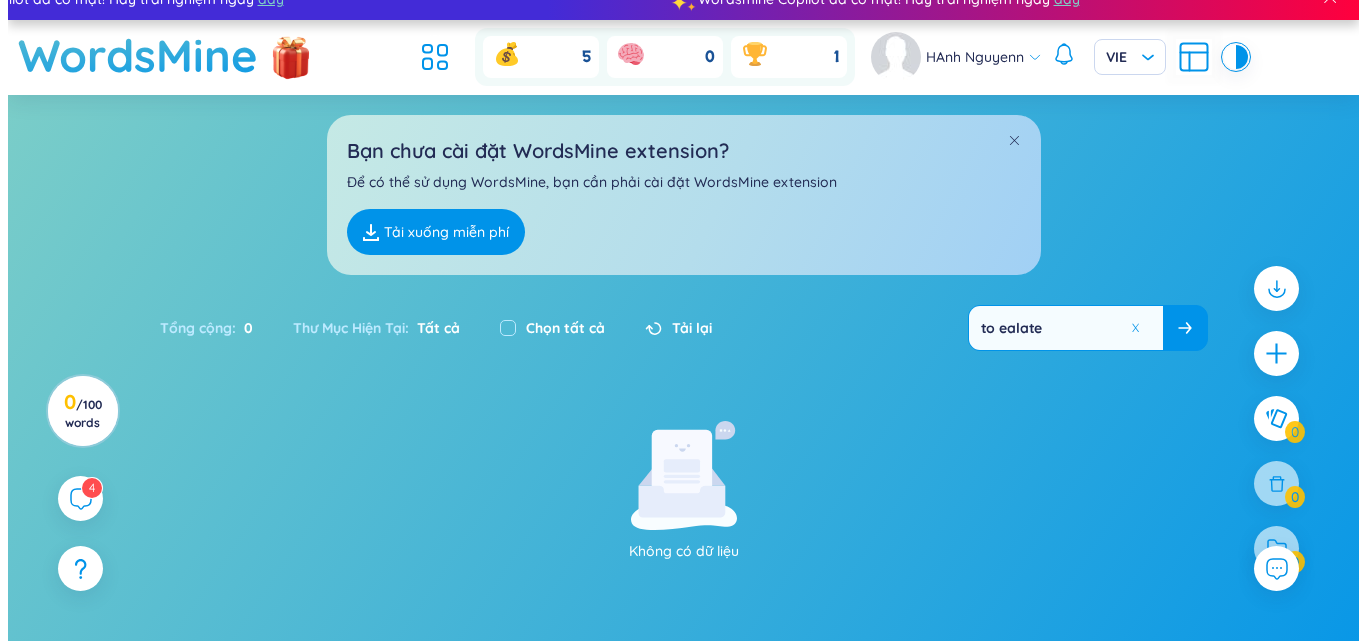 scroll, scrollTop: 0, scrollLeft: 0, axis: both 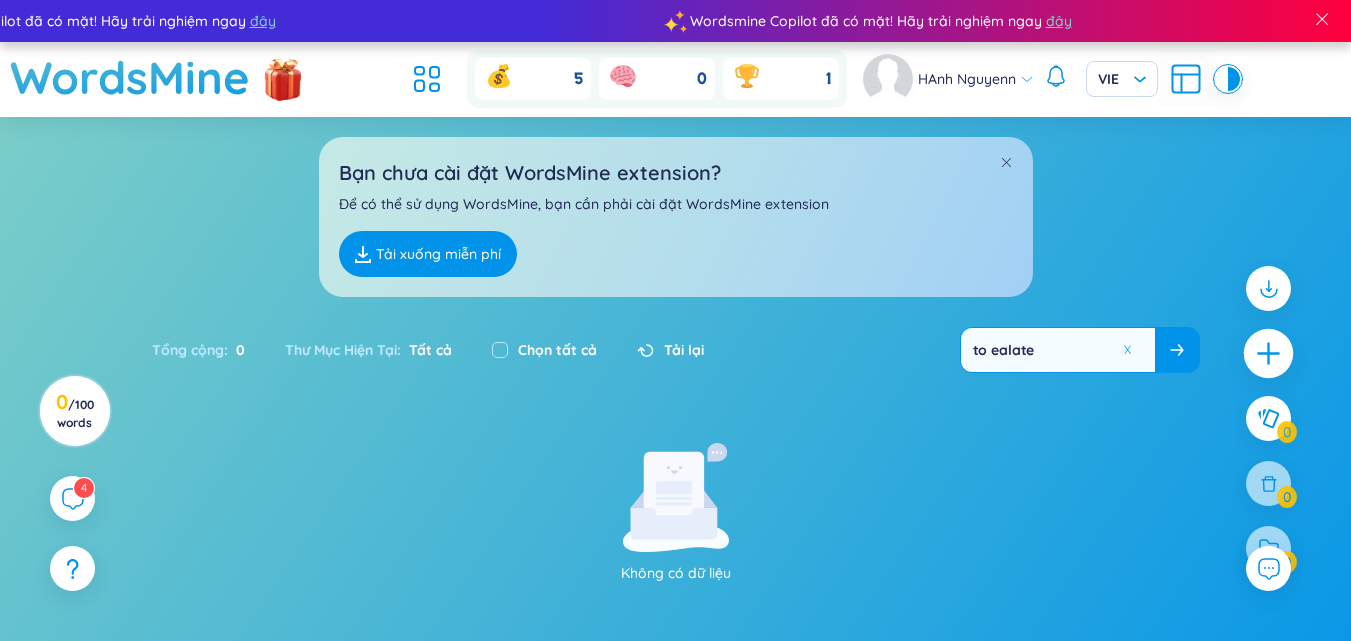 type on "to ealate" 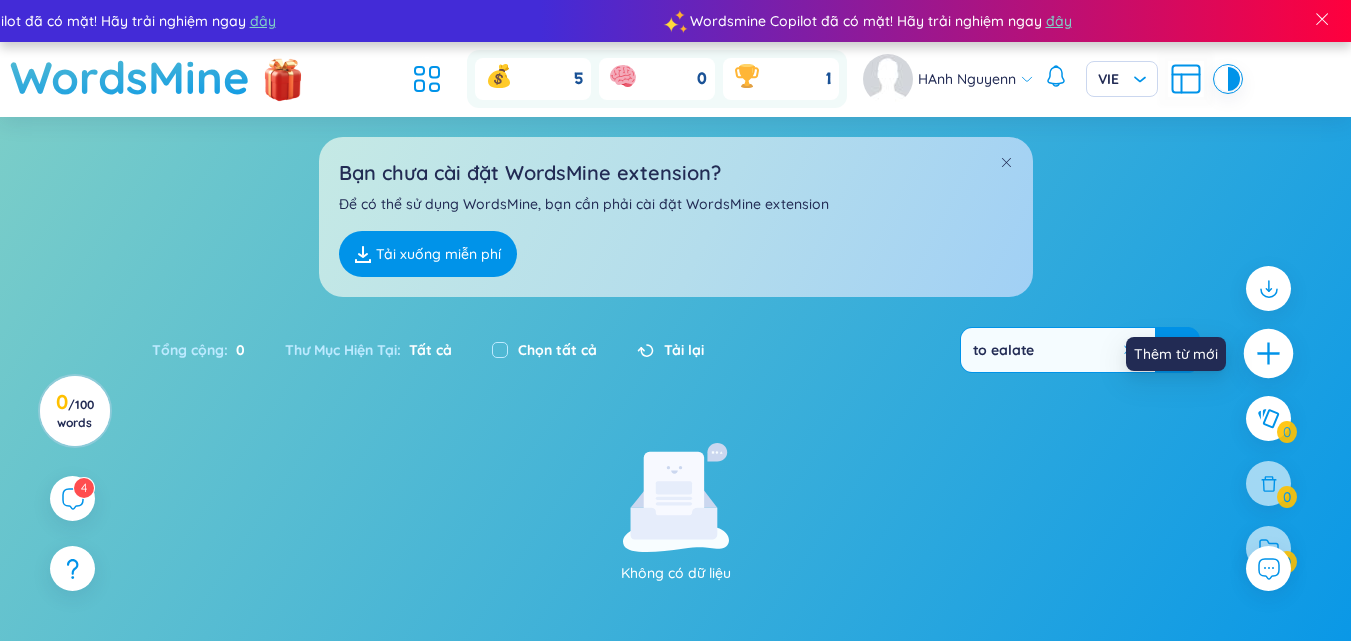 click 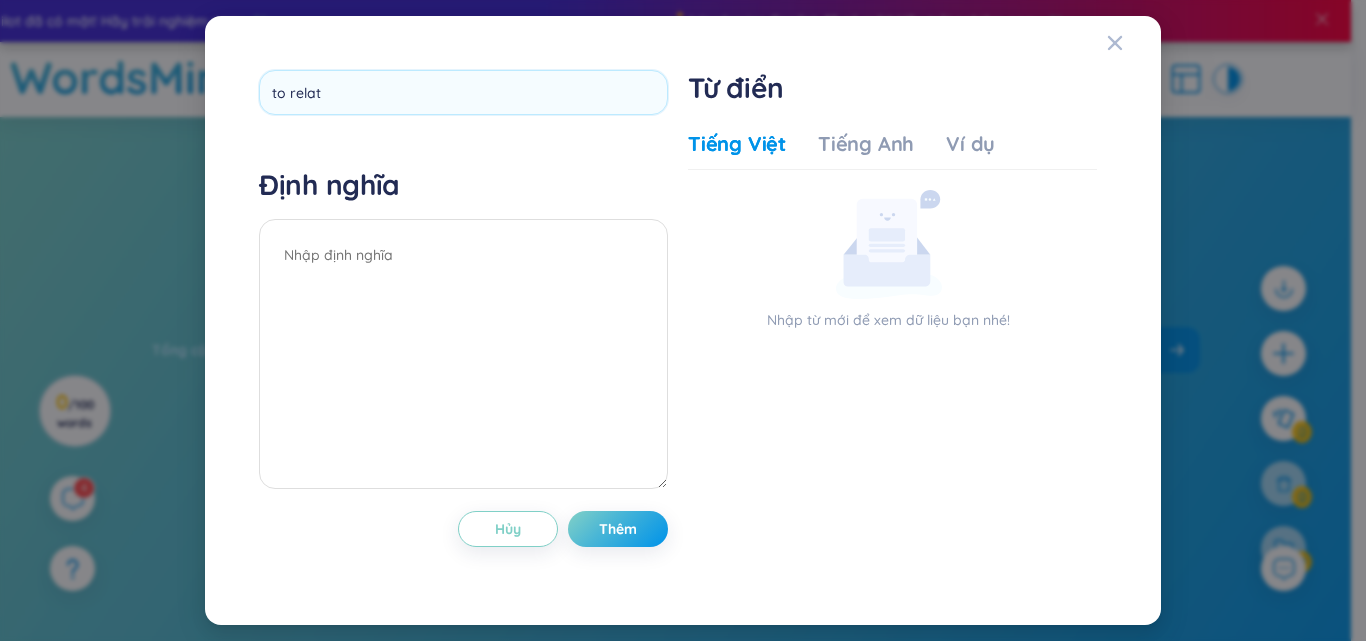 type on "to relate" 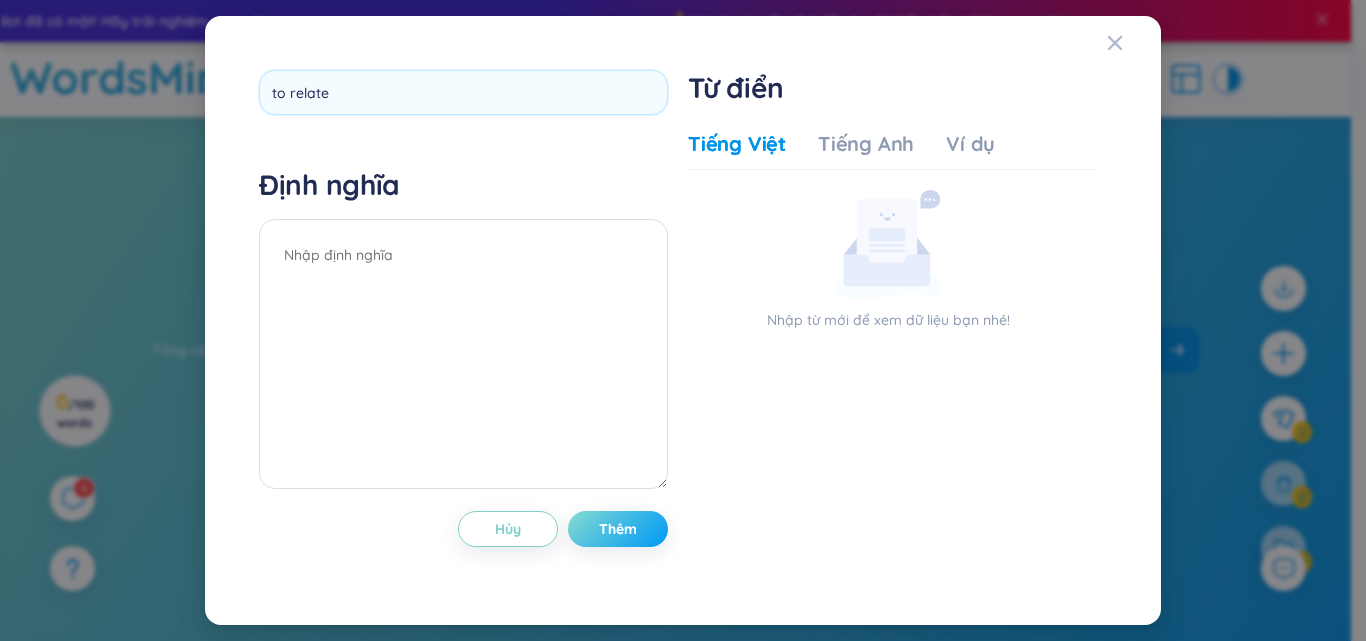 click on "to relate Định nghĩa Hủy Thêm" at bounding box center (463, 320) 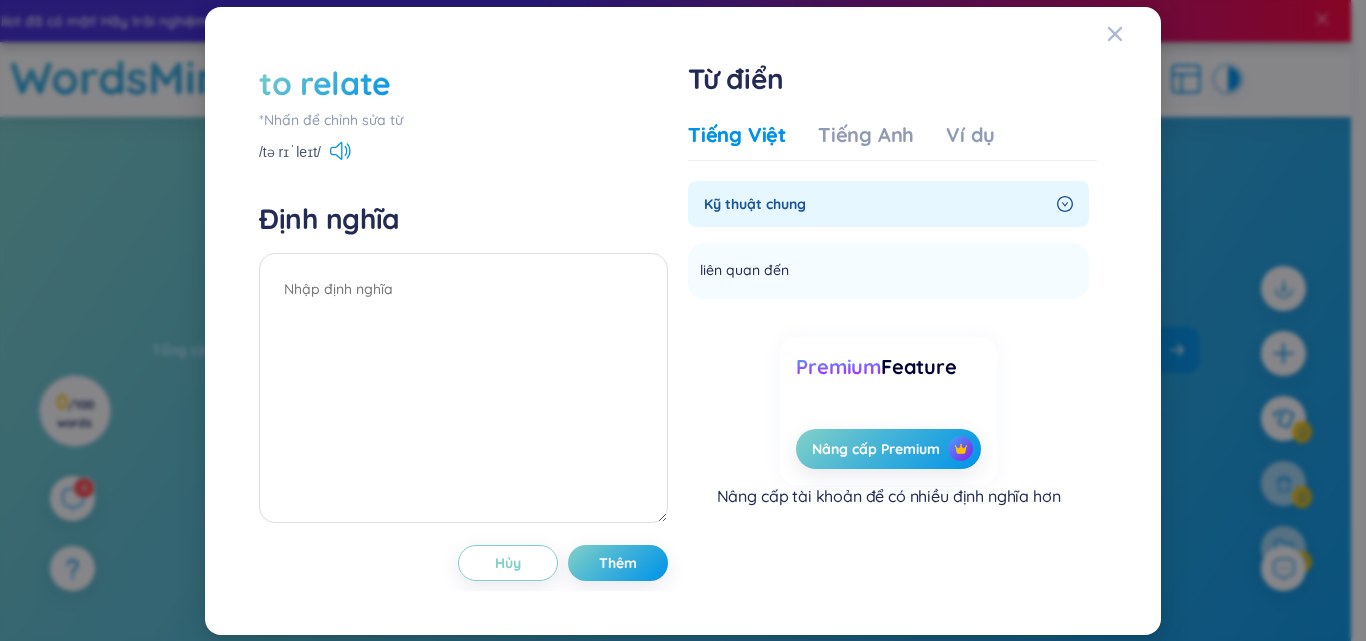 click on "Tiếng Việt Tiếng Anh Ví dụ Kỹ thuật chung liên quan đến Thêm Premium  Feature Nâng cấp Premium Nâng cấp tài khoản để có nhiều định nghĩa hơn Không có dữ liệu" at bounding box center [892, 337] 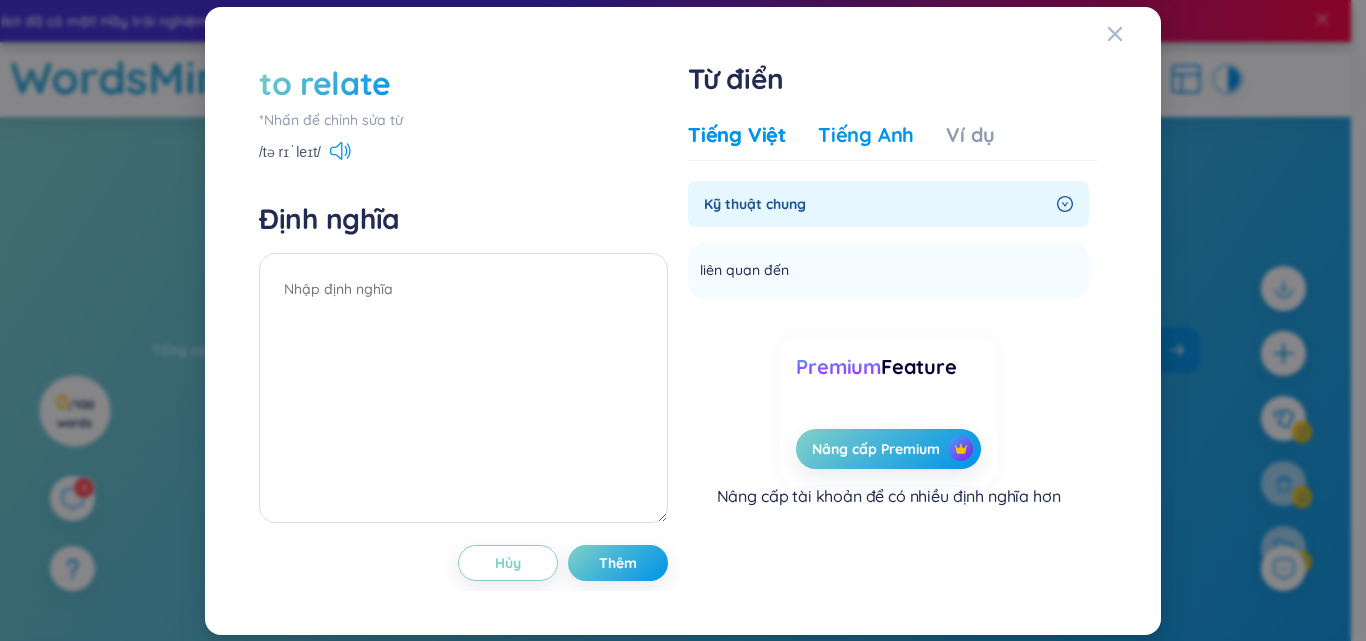 click on "Tiếng Anh" at bounding box center [866, 135] 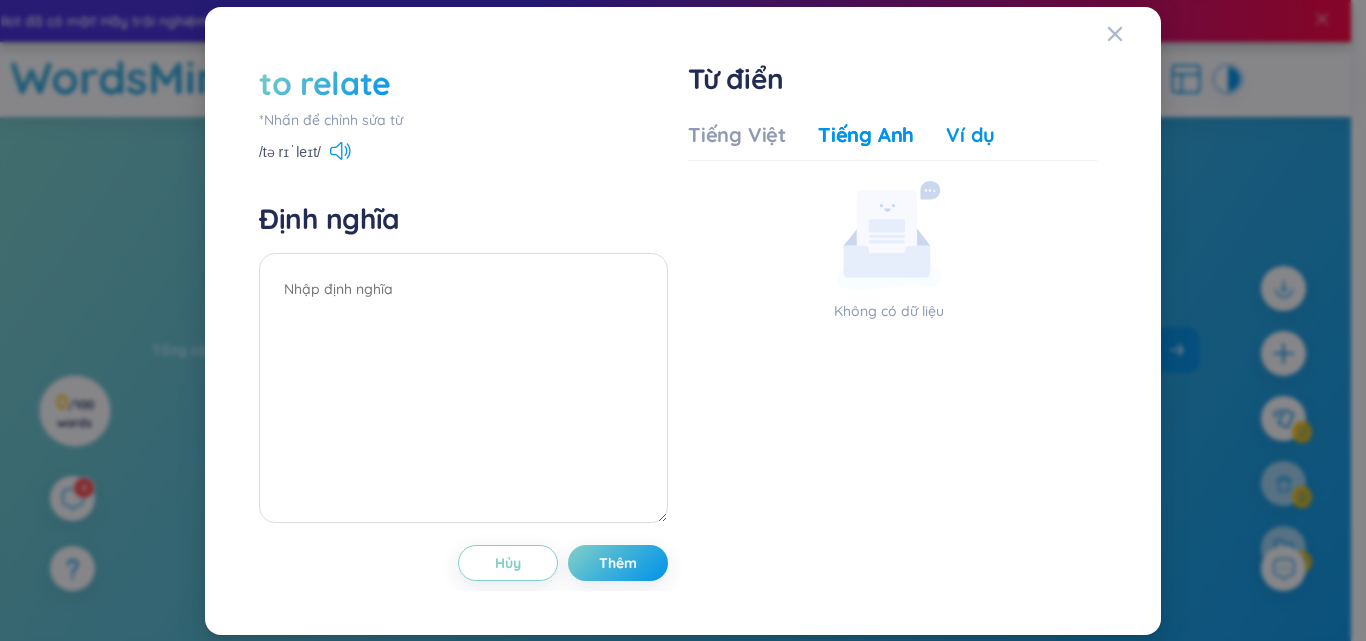 click on "Ví dụ" at bounding box center [970, 135] 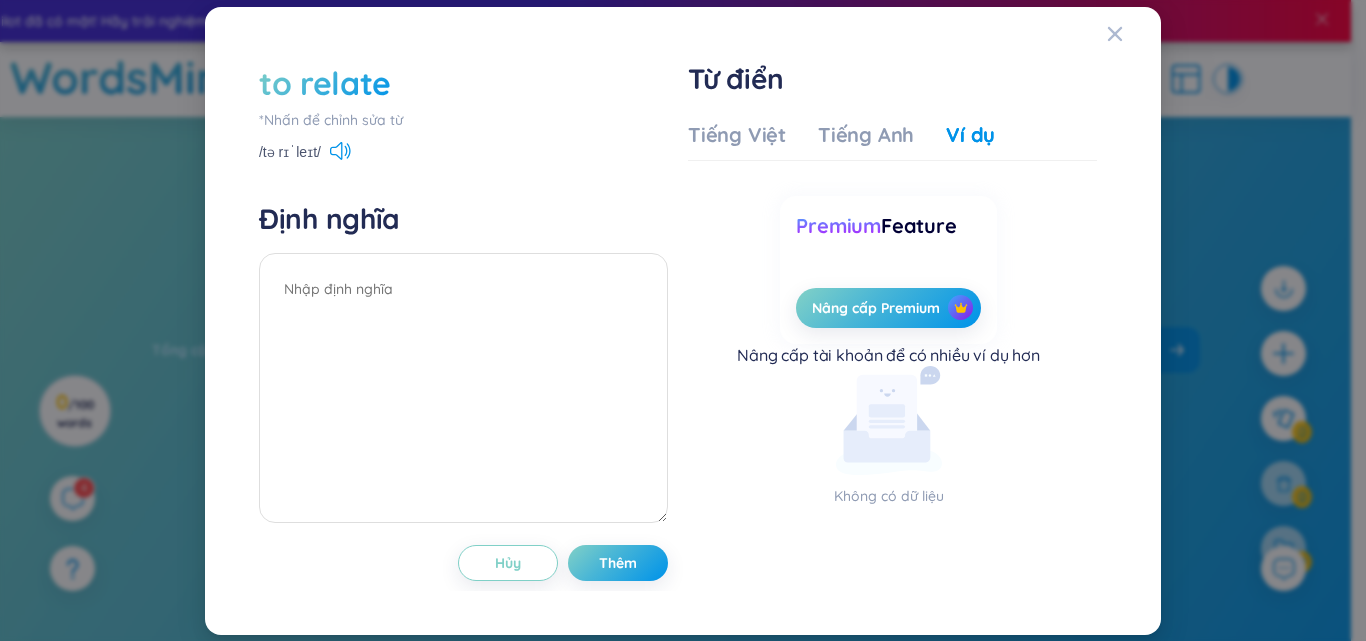 scroll, scrollTop: 0, scrollLeft: 0, axis: both 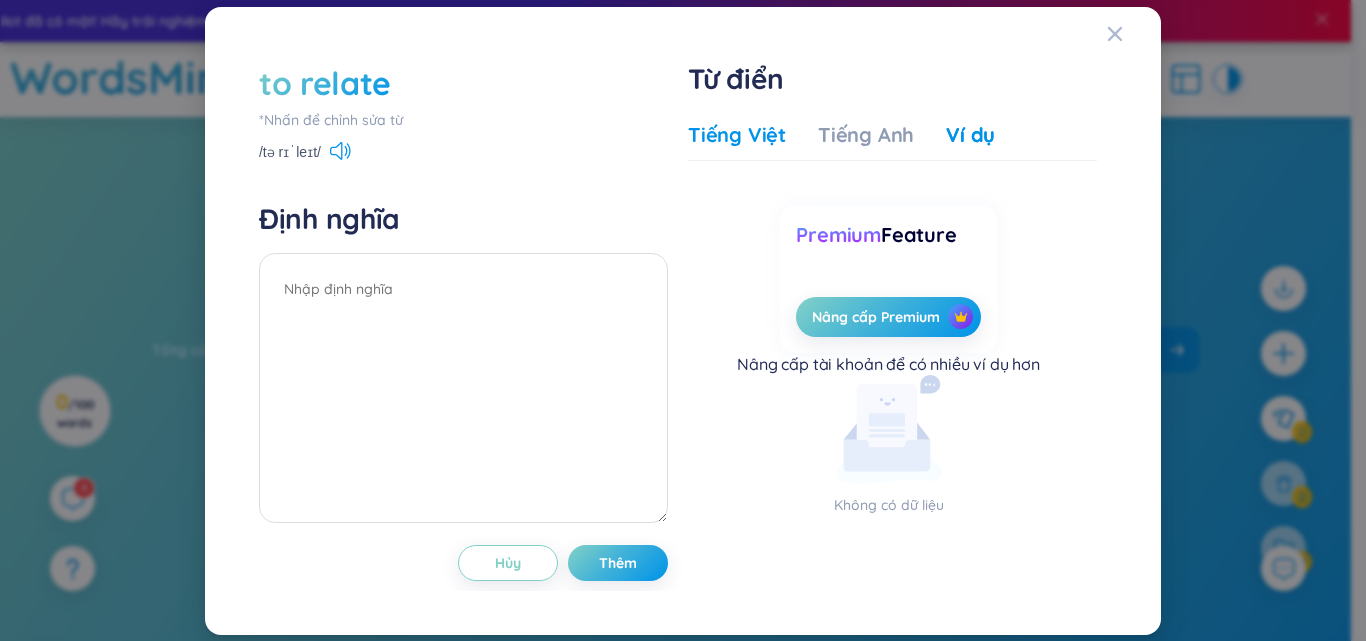 click on "Tiếng Việt" at bounding box center (737, 135) 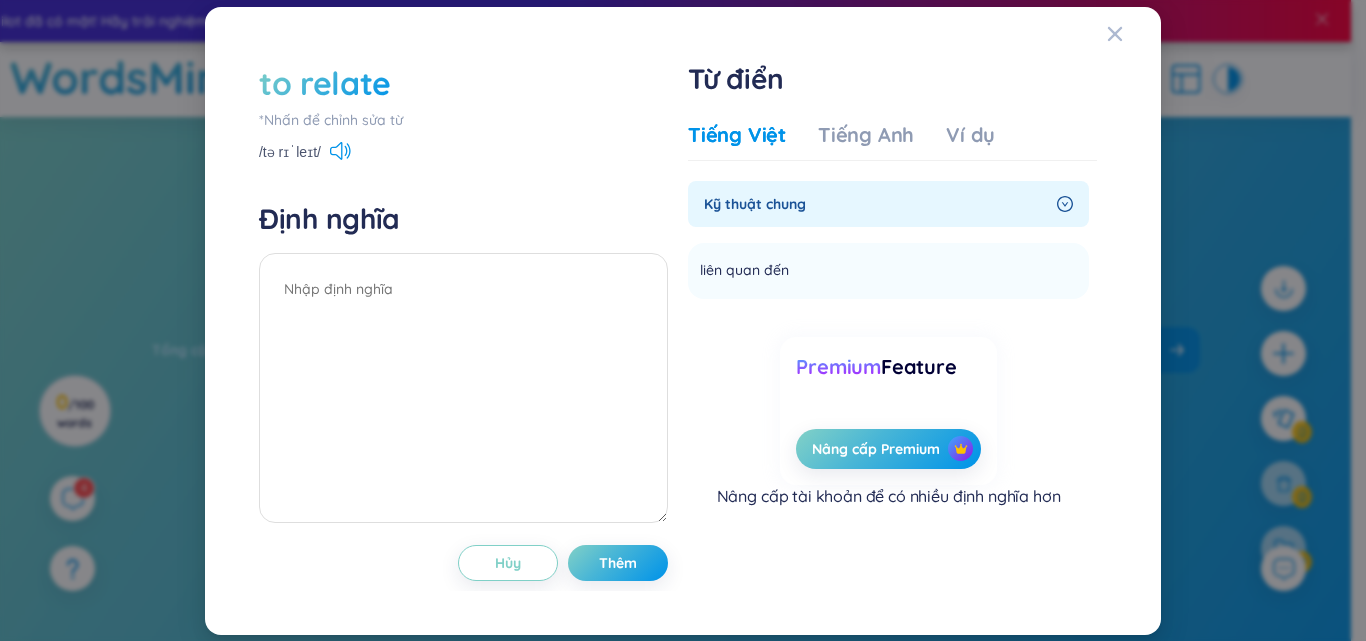 click on "Kỹ thuật chung" at bounding box center [876, 204] 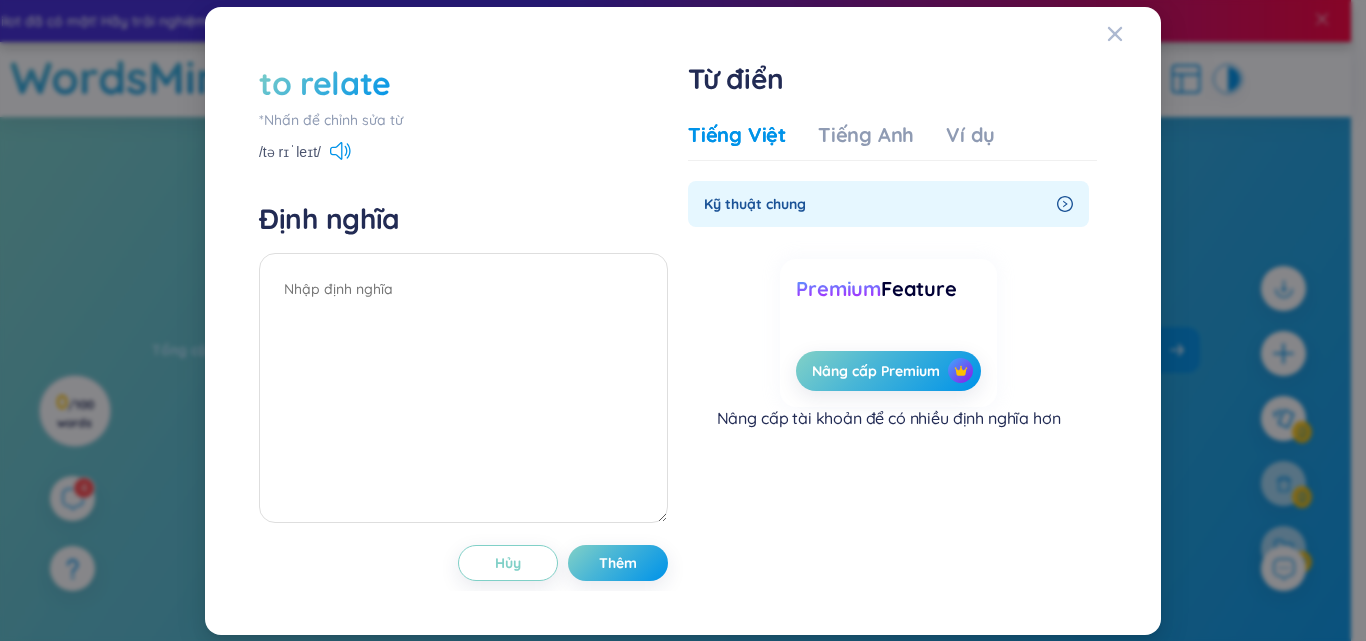 click on "Kỹ thuật chung" at bounding box center [876, 204] 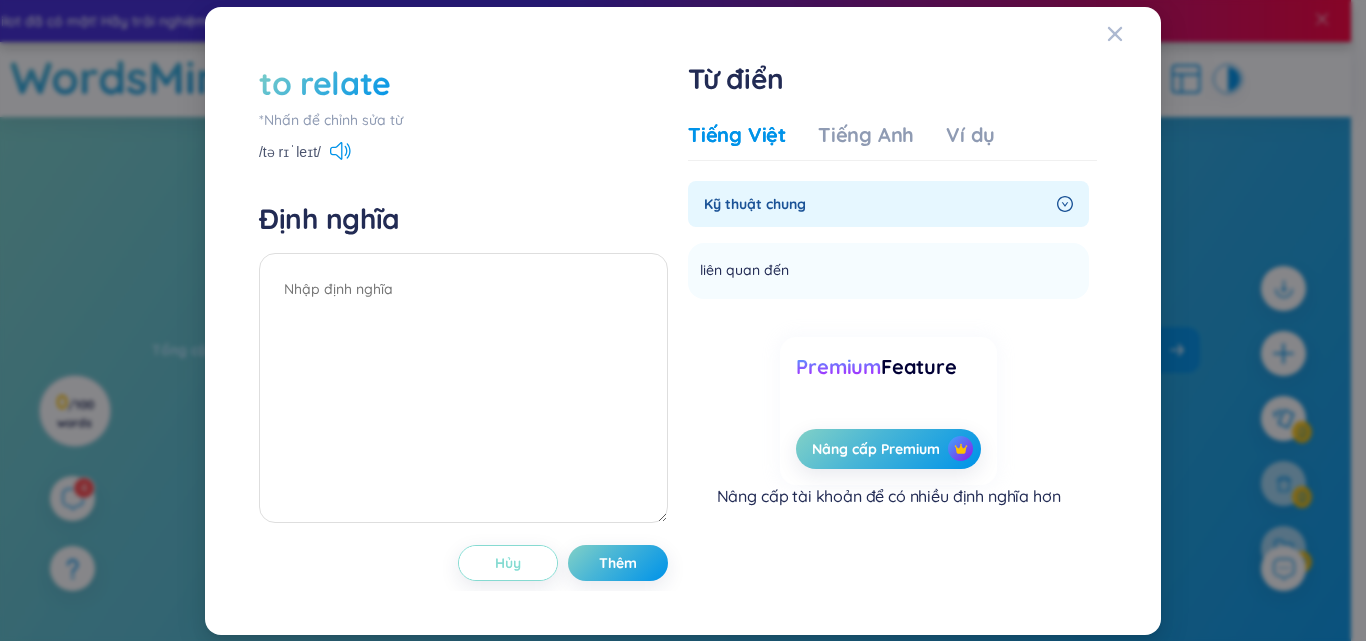 click on "Hủy" at bounding box center [508, 563] 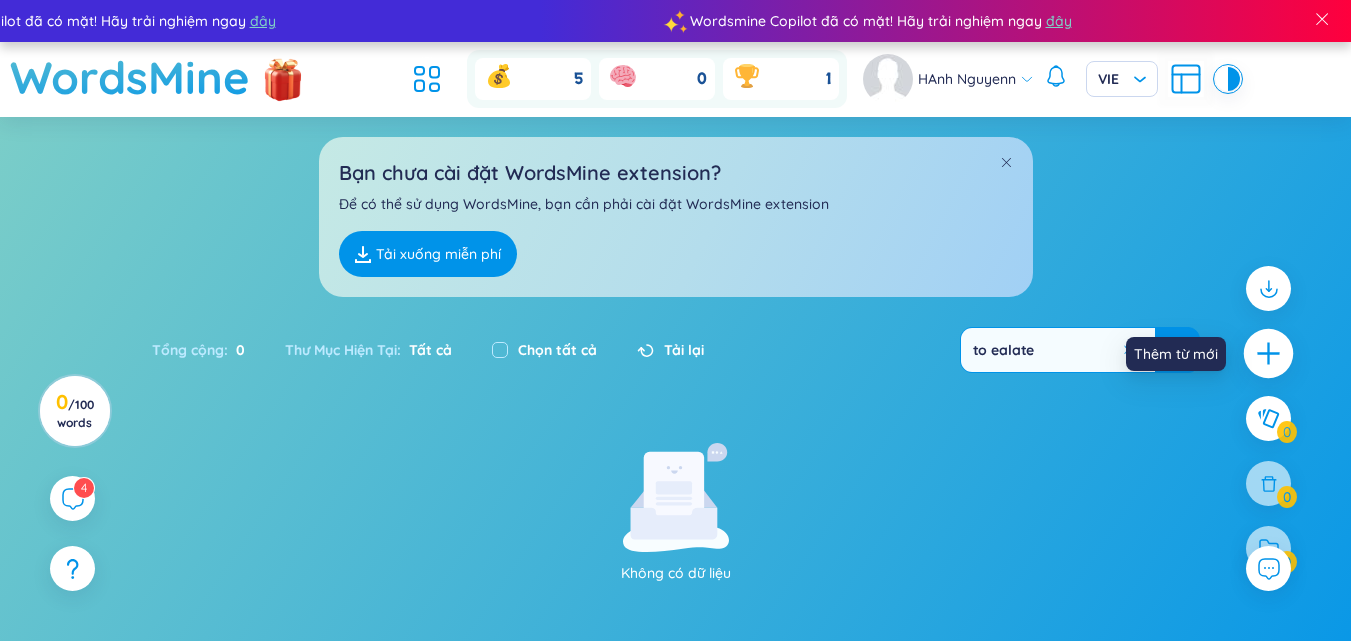 click 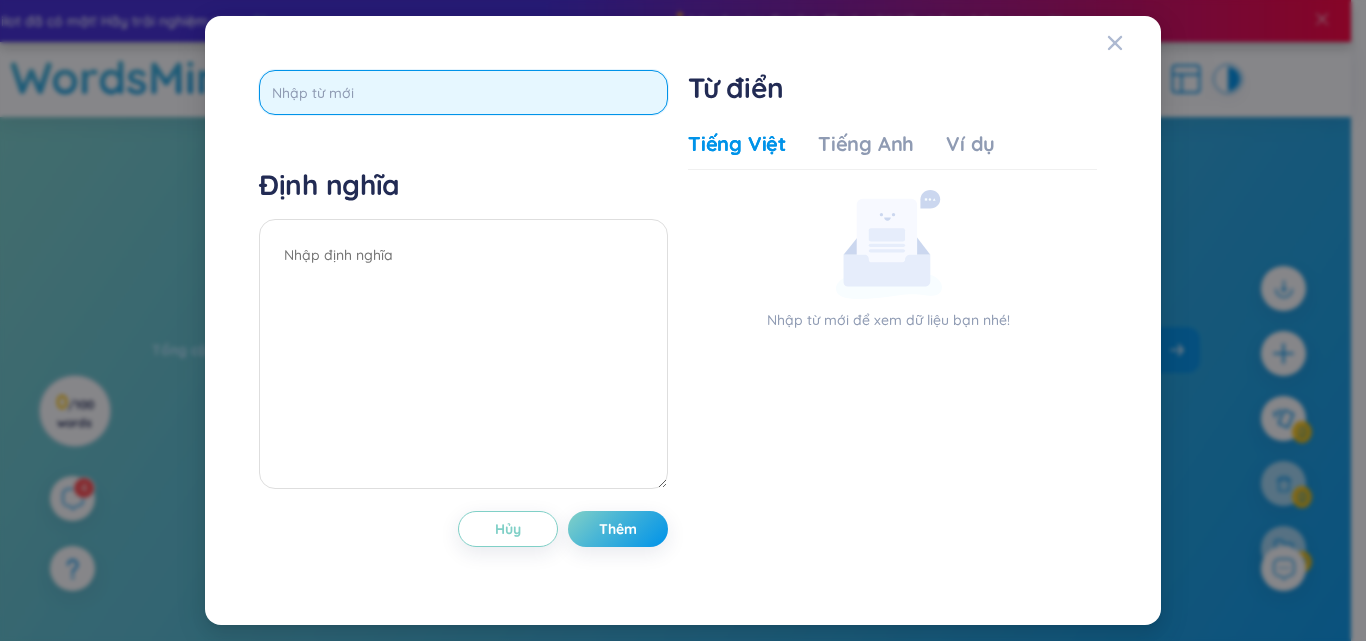 click at bounding box center [463, 92] 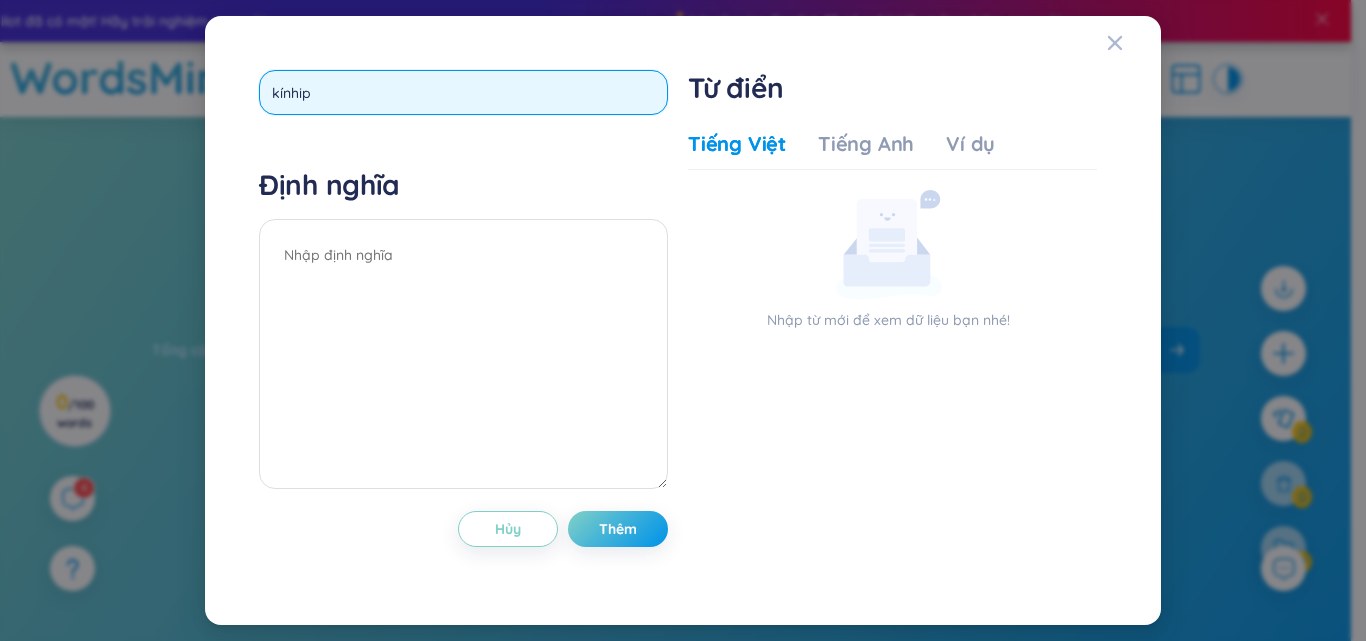 click on "kínhip" at bounding box center [463, 92] 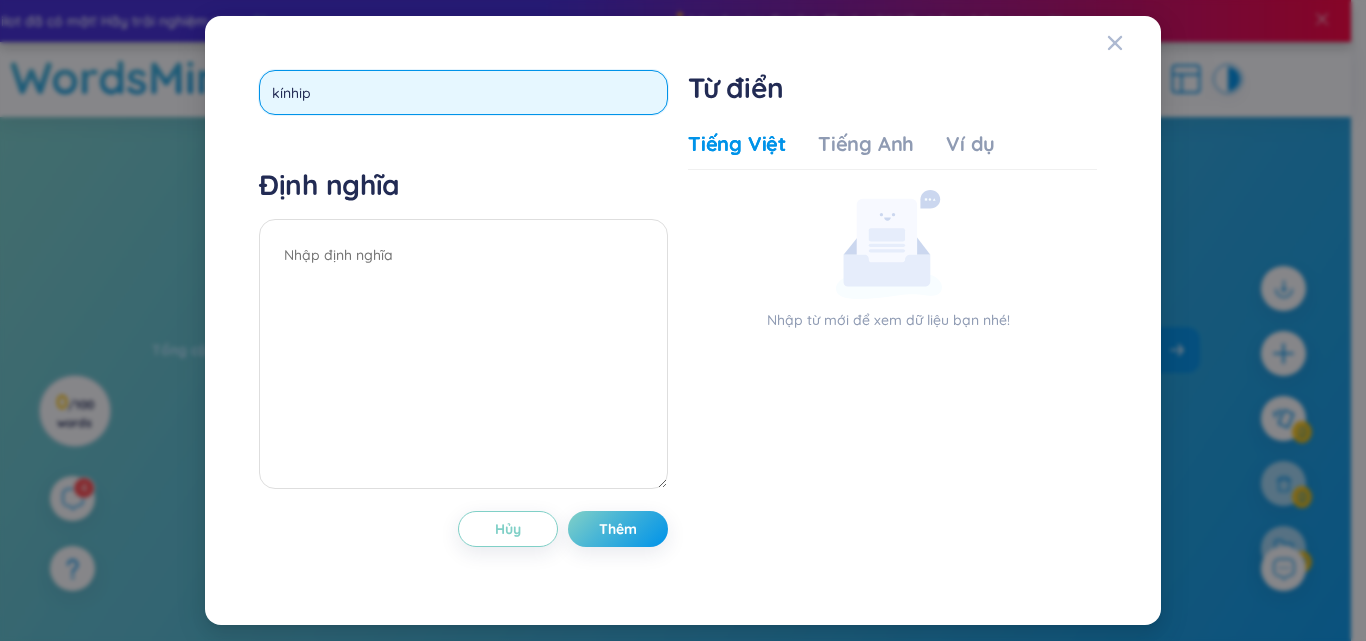 type on "kinship" 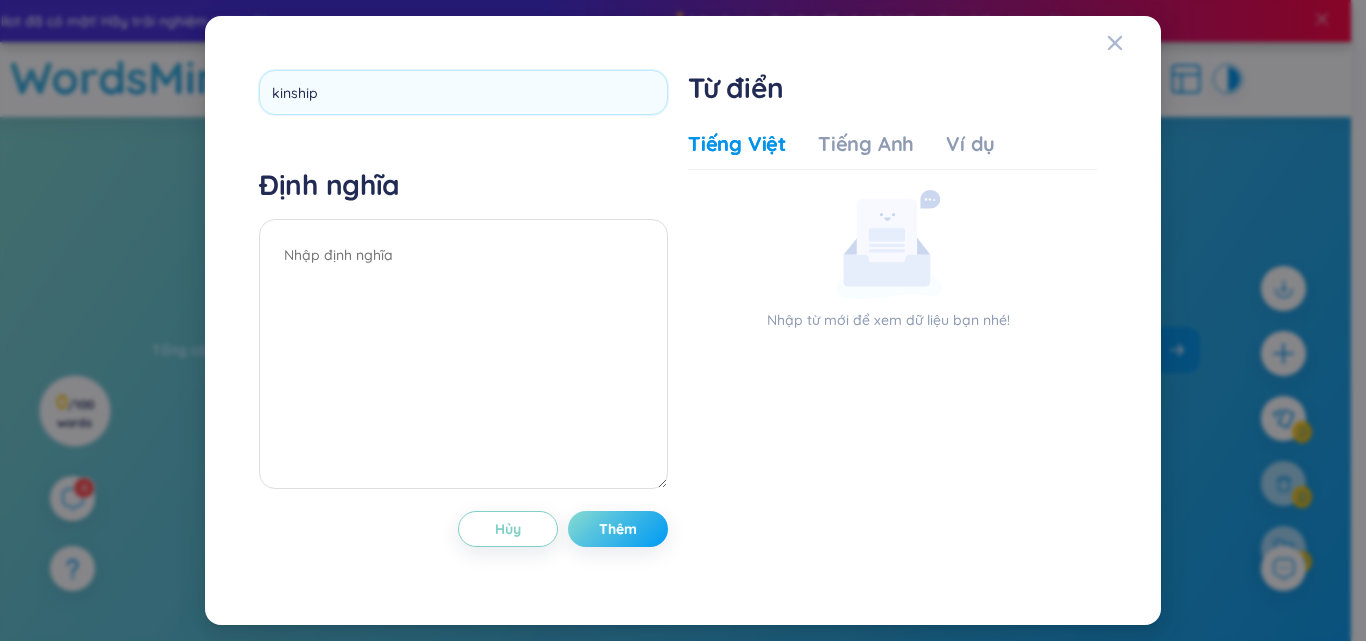 click on "kinship Định nghĩa Hủy Thêm" at bounding box center [463, 320] 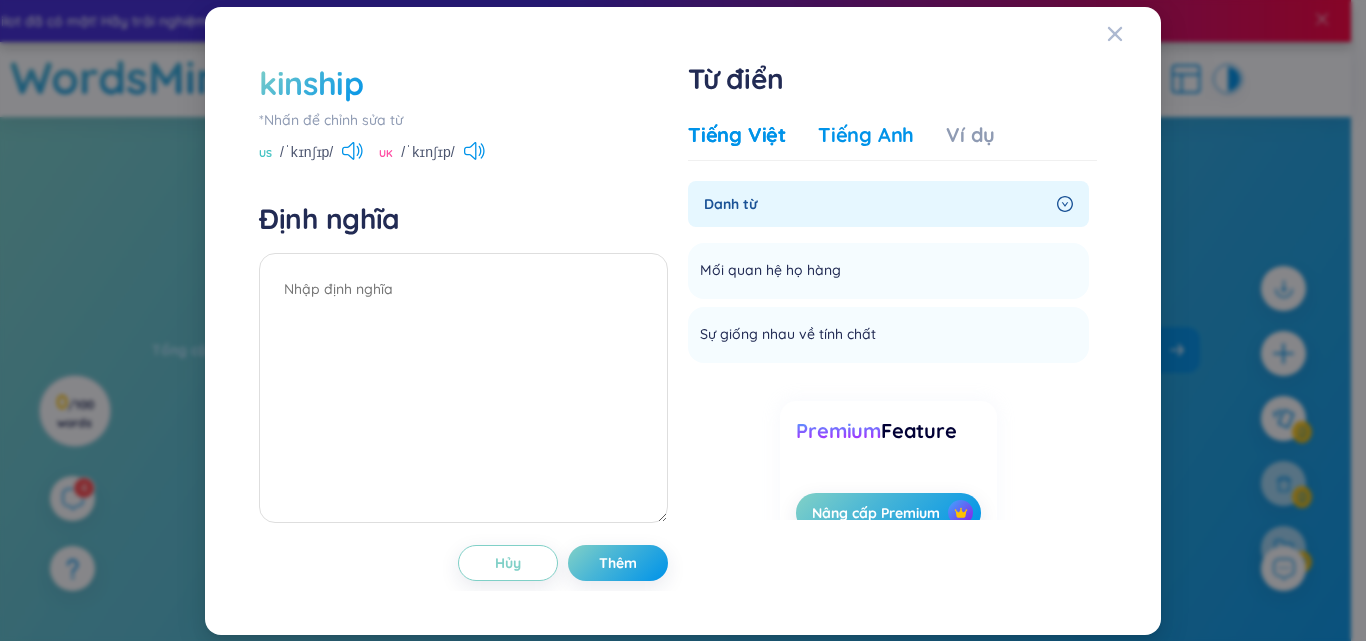click on "Tiếng Anh" at bounding box center [866, 135] 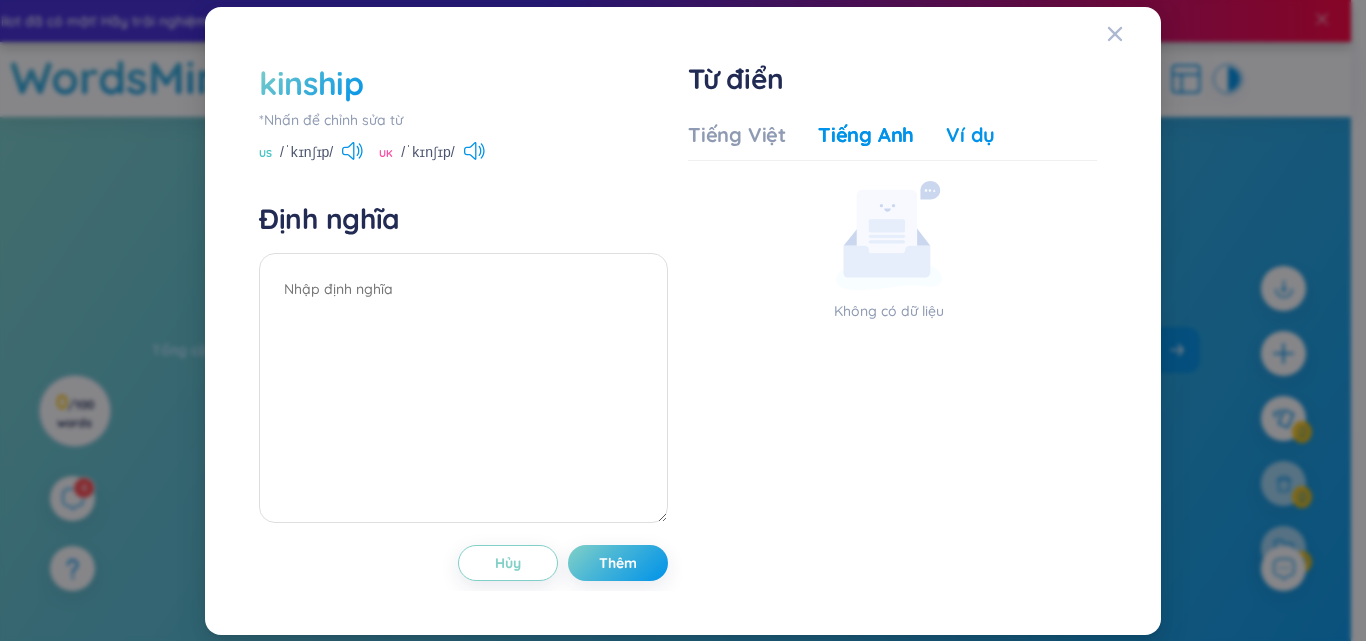 click on "Ví dụ" at bounding box center [970, 135] 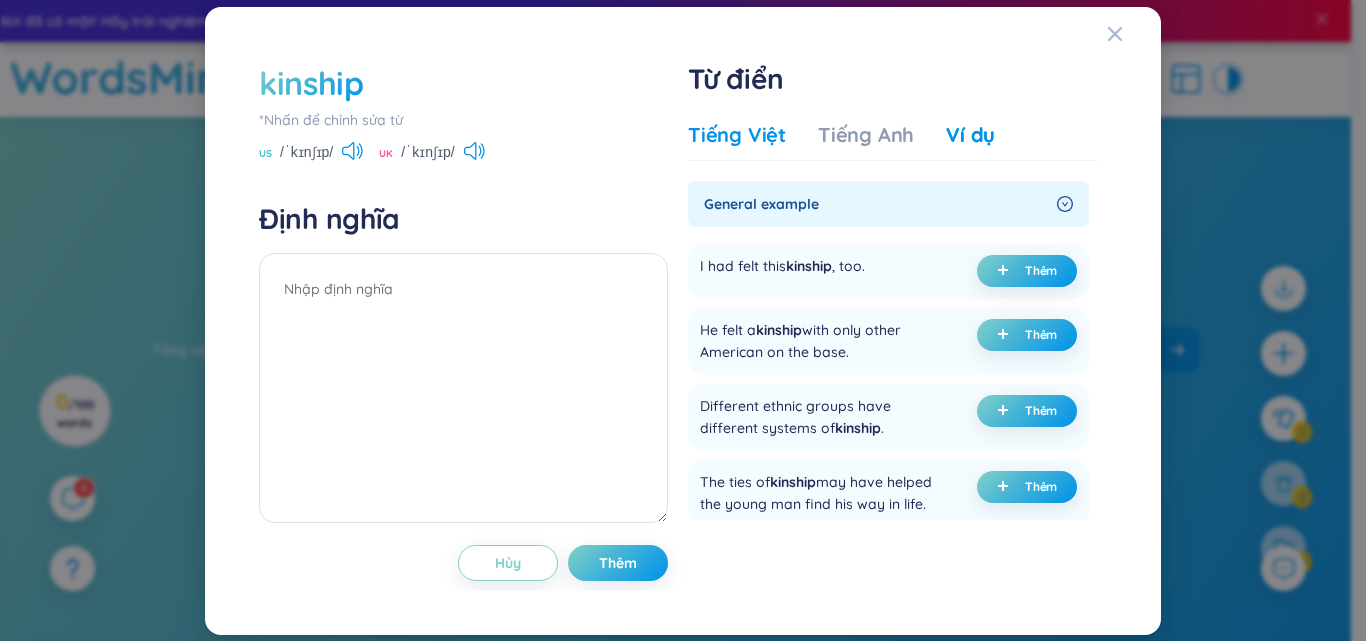 click on "Tiếng Việt" at bounding box center (737, 135) 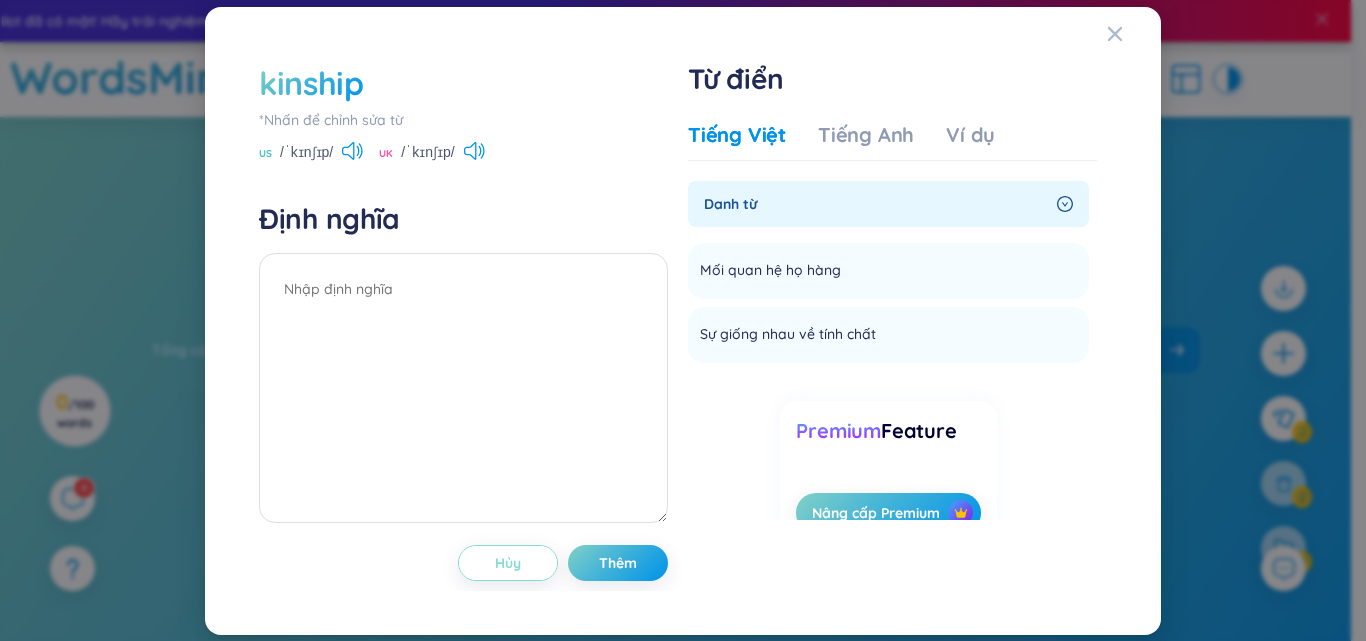 click on "Hủy" at bounding box center [508, 563] 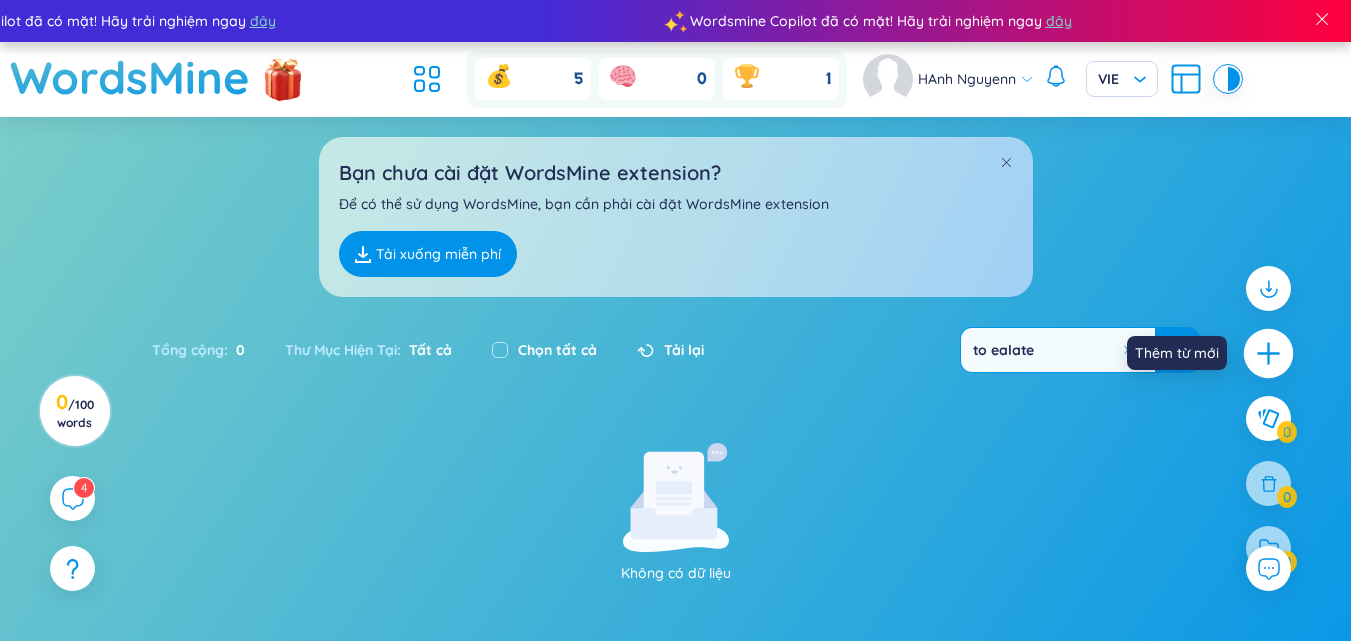 click 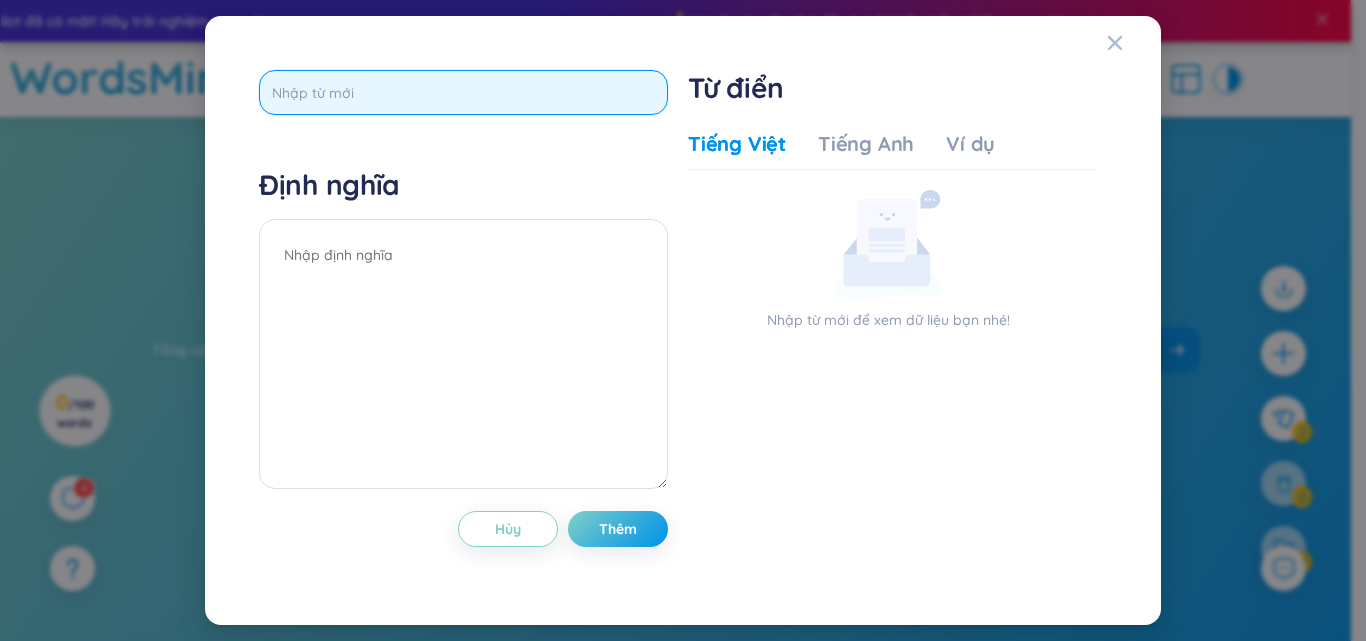 click at bounding box center (463, 92) 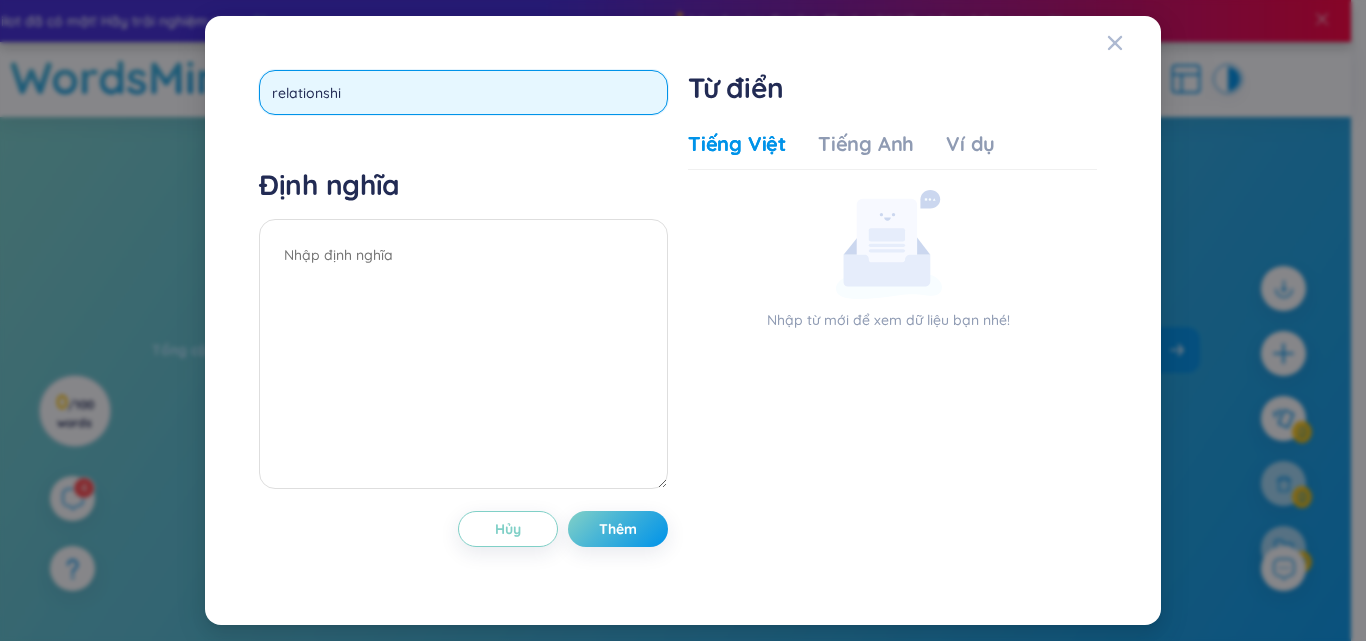type on "relationship" 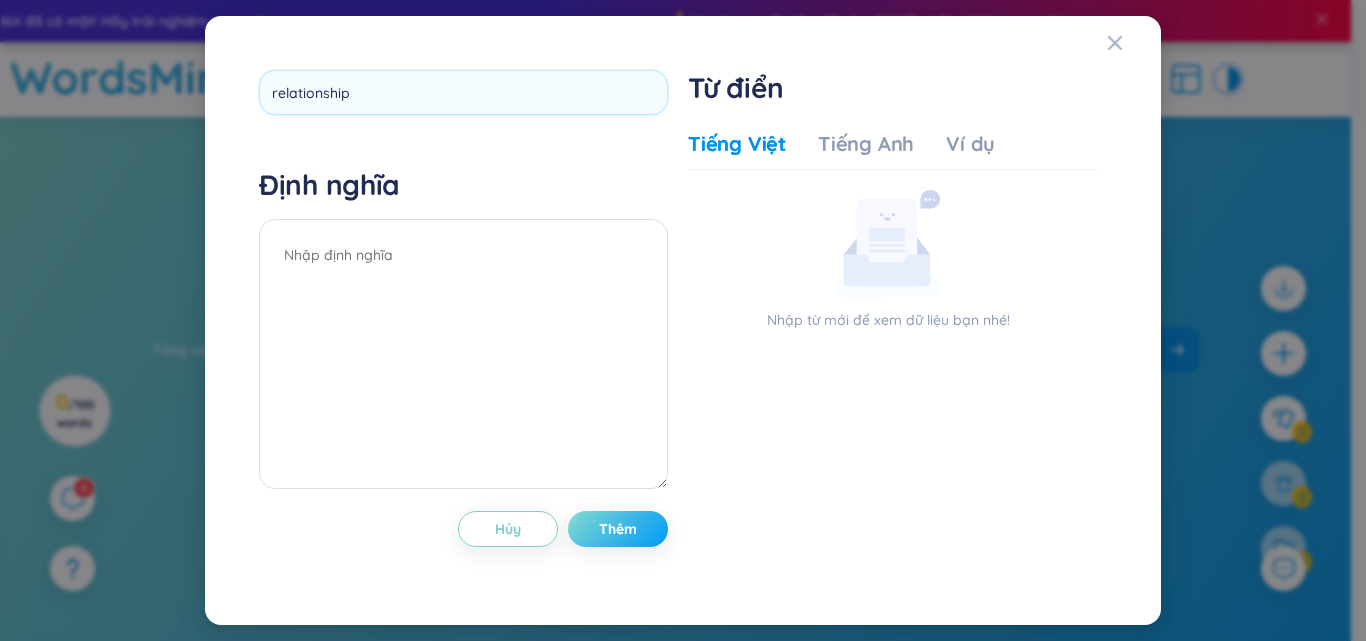 click on "relationship Định nghĩa Hủy Thêm" at bounding box center (463, 320) 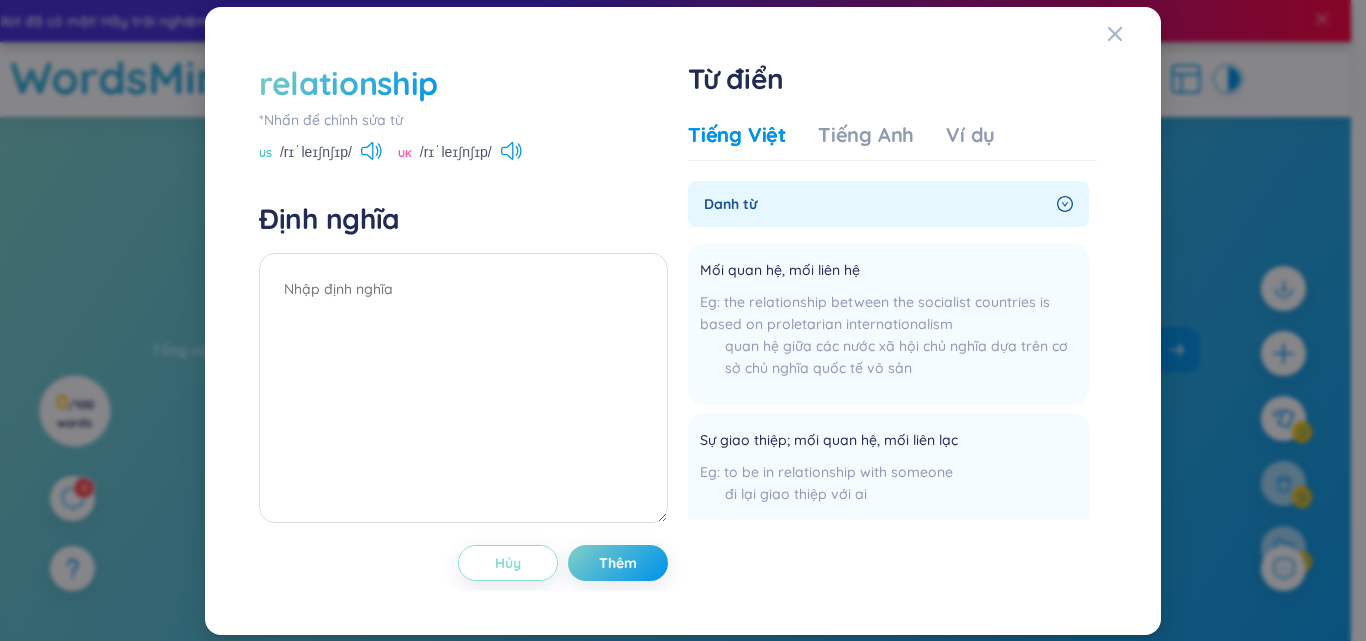 click on "Hủy" at bounding box center (508, 563) 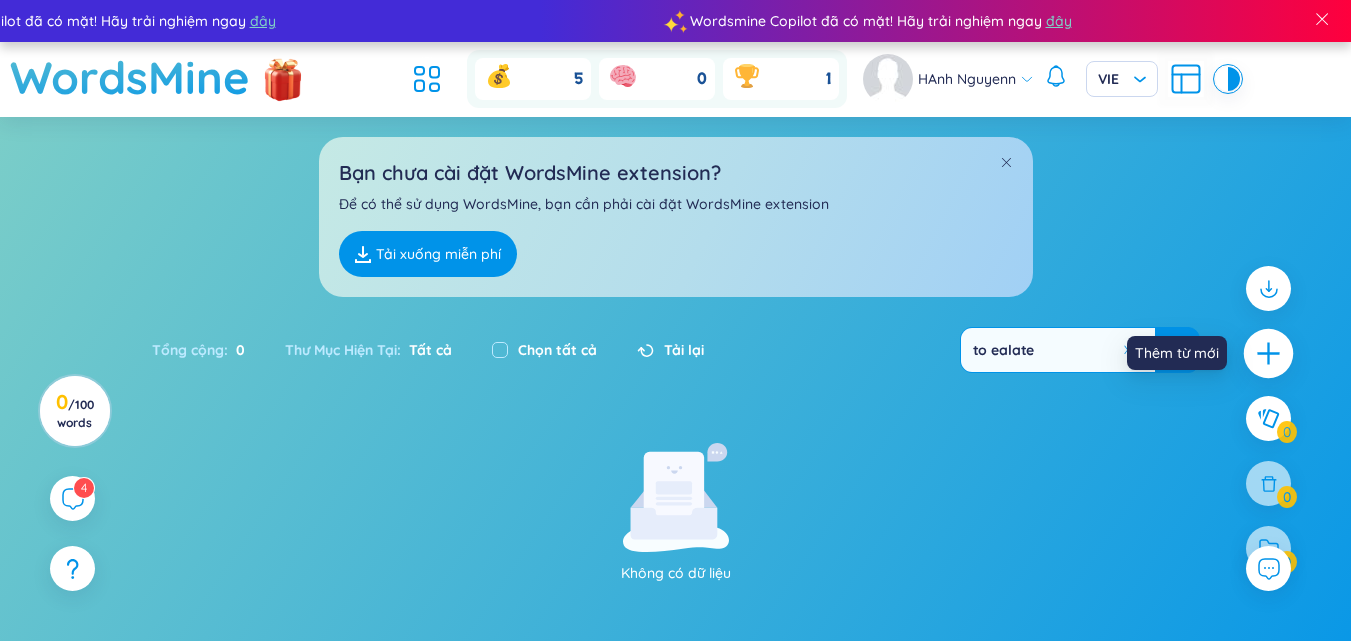 click 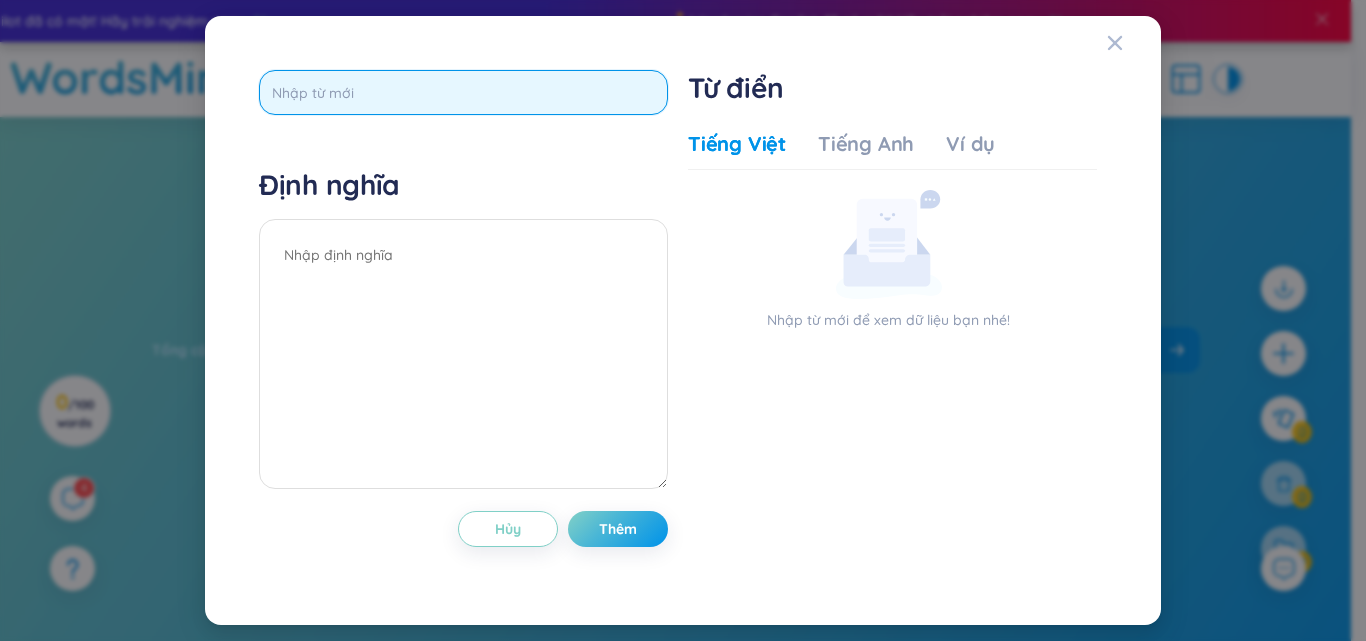 click at bounding box center (463, 92) 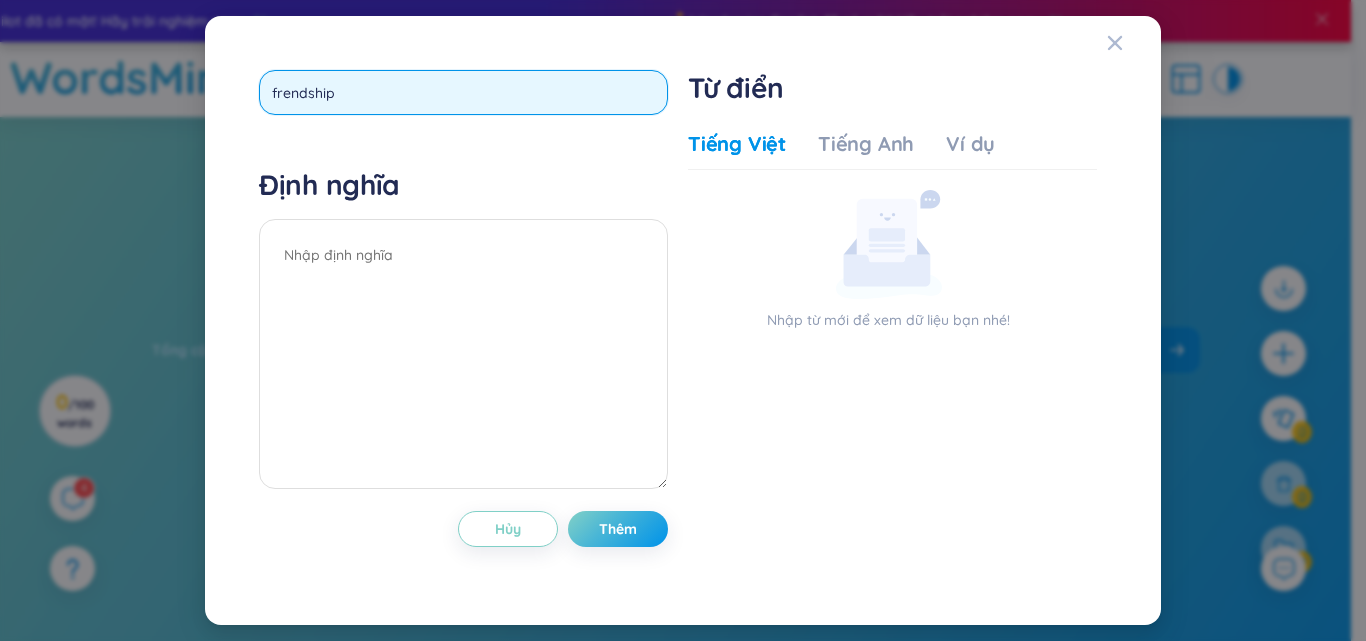 click on "frendship" at bounding box center [463, 92] 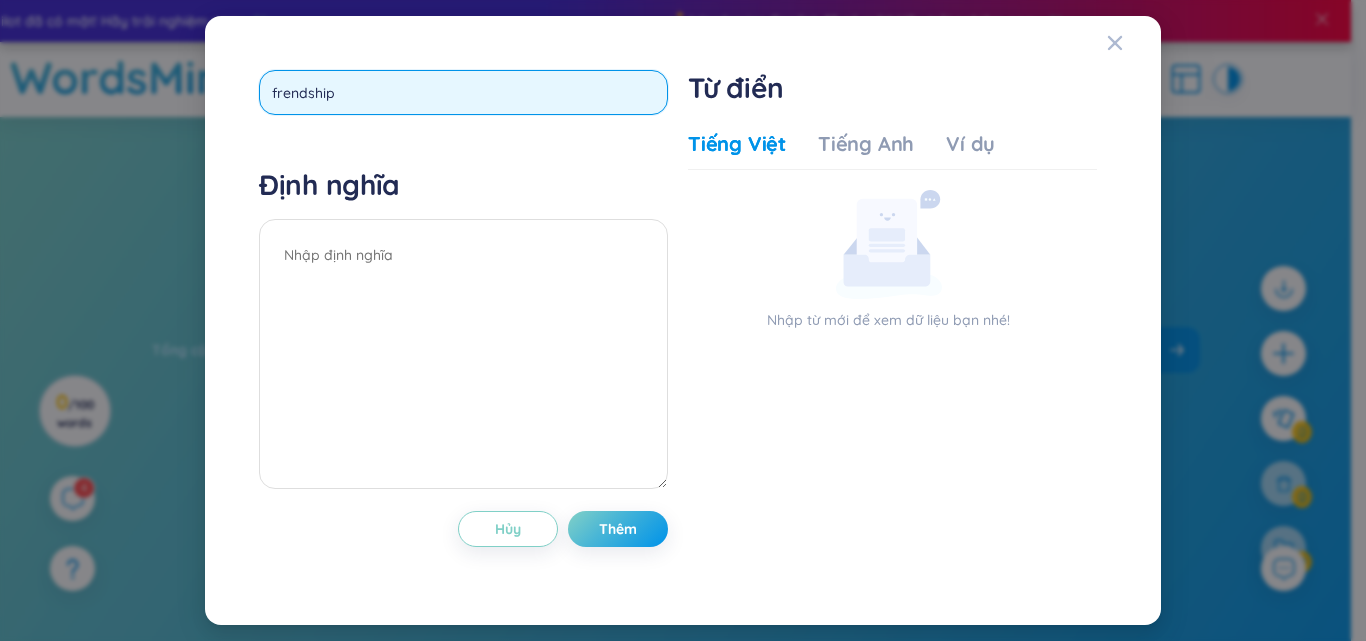type on "friendship" 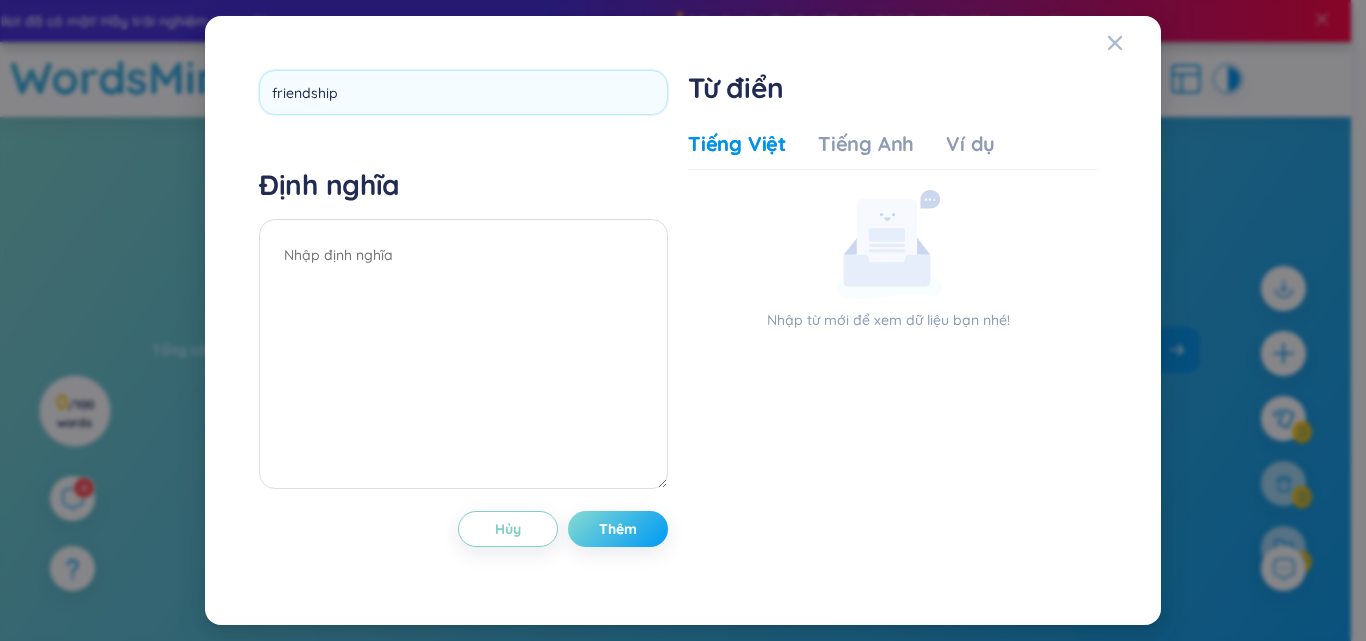 click on "friendship Định nghĩa Hủy Thêm" at bounding box center [463, 320] 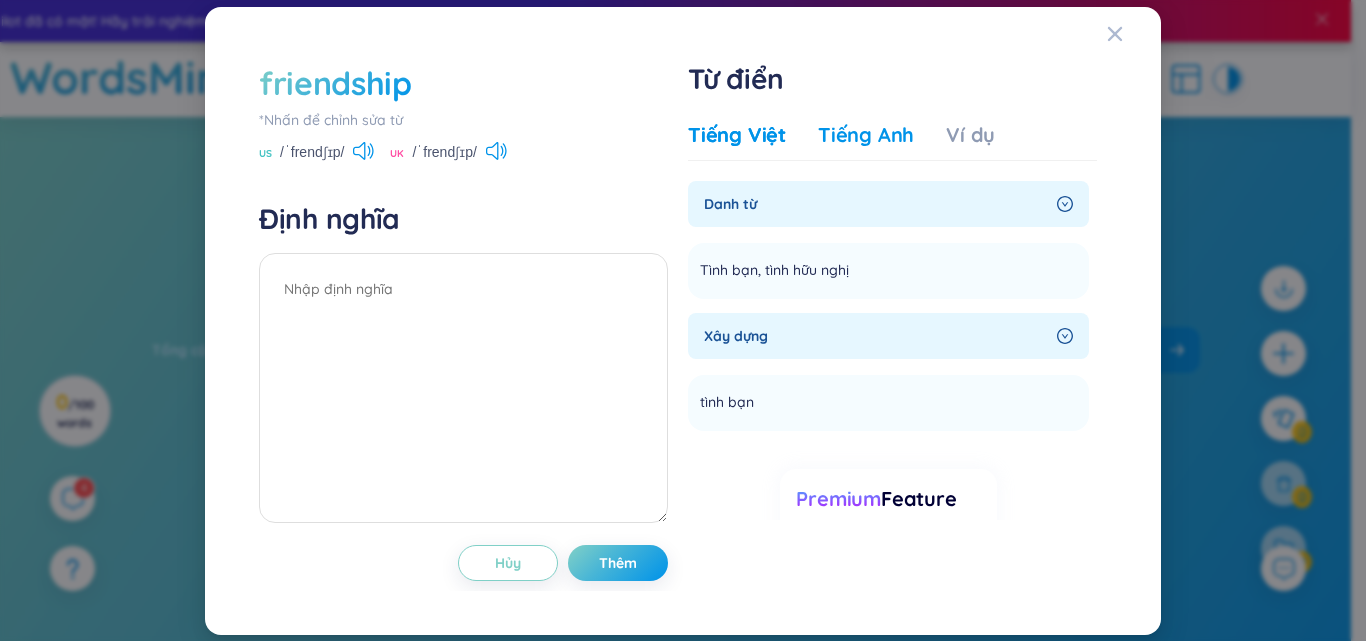 click on "Tiếng Anh" at bounding box center (866, 135) 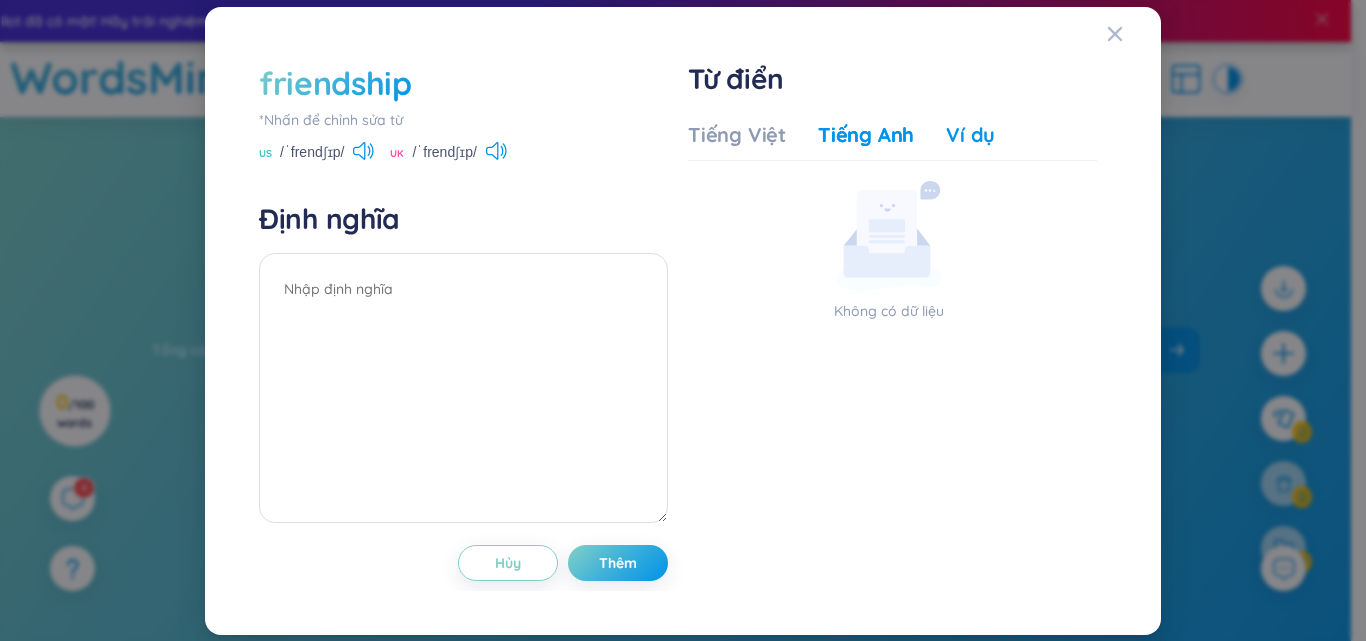 click on "Ví dụ" at bounding box center (970, 135) 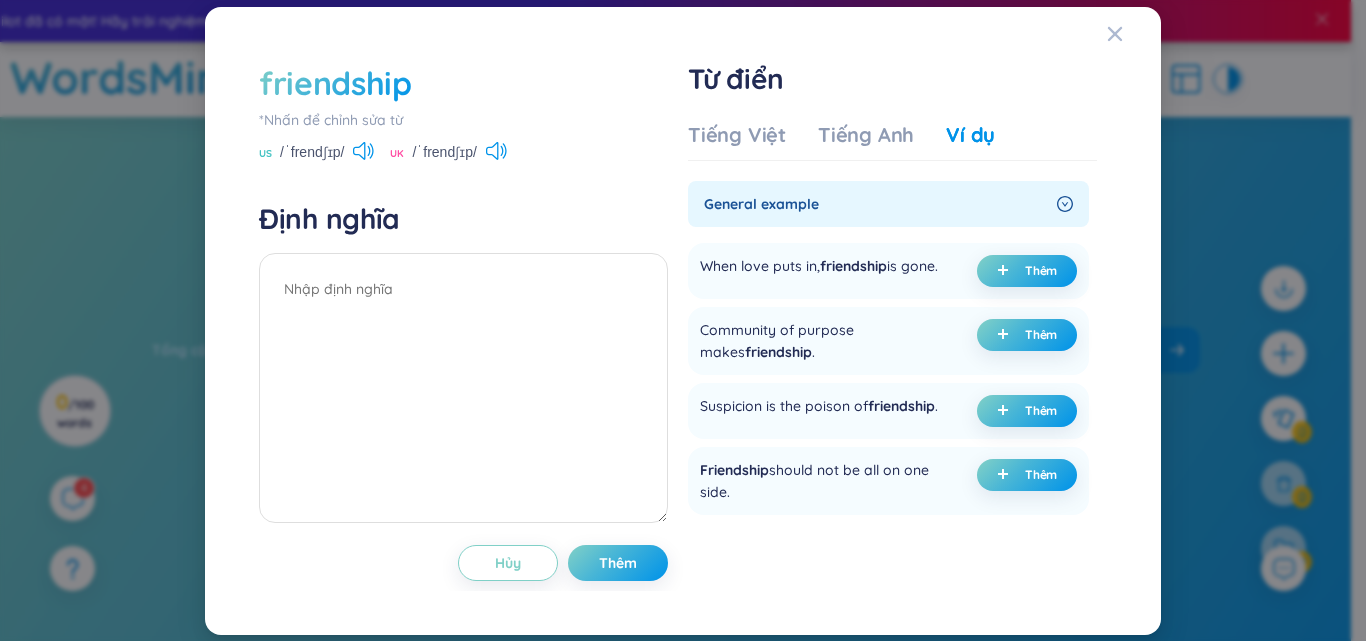 click on "Tiếng Việt Tiếng Anh Ví dụ Danh từ Tình bạn, tình hữu nghị Thêm Xây dựng tình bạn Thêm Premium  Feature Nâng cấp Premium Nâng cấp tài khoản để có nhiều định nghĩa hơn Không có dữ liệu Không có dữ liệu General example When love puts in,  friendship  is gone.  Thêm Community of purpose makes  friendship . Thêm Suspicion is the poison of  friendship .  Thêm Friendship  should not be all on one side.  Thêm Suspicion is the poison of true  friendship .  Thêm Friendship  multiplies joys and divides griefs.  Thêm Friendship  the older it grows the stronger it is.  Thêm Fire is the test of gold, adversity of  friendship .  Thêm Friendship  is like wine—the older the better.  Thêm Friendship  is love with understanding. Thêm Premium  Feature Nâng cấp Premium Nâng cấp tài khoản để có nhiều ví dụ hơn Không có dữ liệu" at bounding box center [892, 337] 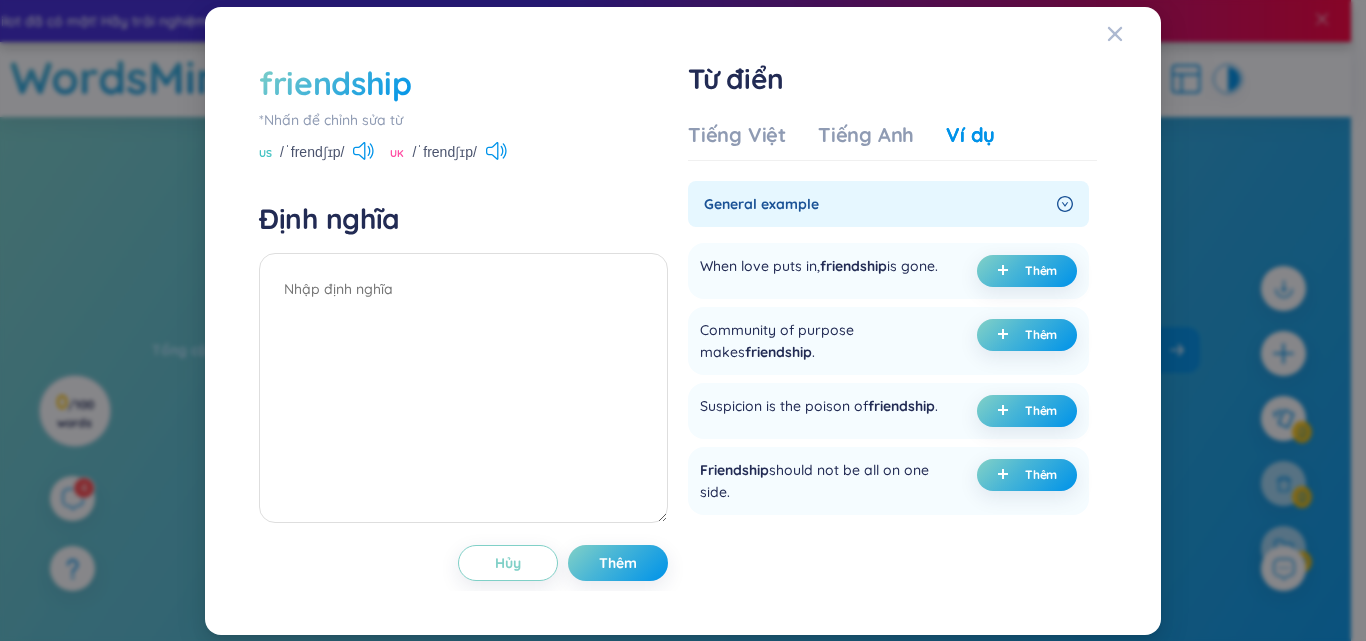 click on "Tiếng Việt Tiếng Anh Ví dụ Danh từ Tình bạn, tình hữu nghị Thêm Xây dựng tình bạn Thêm Premium  Feature Nâng cấp Premium Nâng cấp tài khoản để có nhiều định nghĩa hơn Không có dữ liệu Không có dữ liệu General example When love puts in,  friendship  is gone.  Thêm Community of purpose makes  friendship . Thêm Suspicion is the poison of  friendship .  Thêm Friendship  should not be all on one side.  Thêm Suspicion is the poison of true  friendship .  Thêm Friendship  multiplies joys and divides griefs.  Thêm Friendship  the older it grows the stronger it is.  Thêm Fire is the test of gold, adversity of  friendship .  Thêm Friendship  is like wine—the older the better.  Thêm Friendship  is love with understanding. Thêm Premium  Feature Nâng cấp Premium Nâng cấp tài khoản để có nhiều ví dụ hơn Không có dữ liệu" at bounding box center [892, 337] 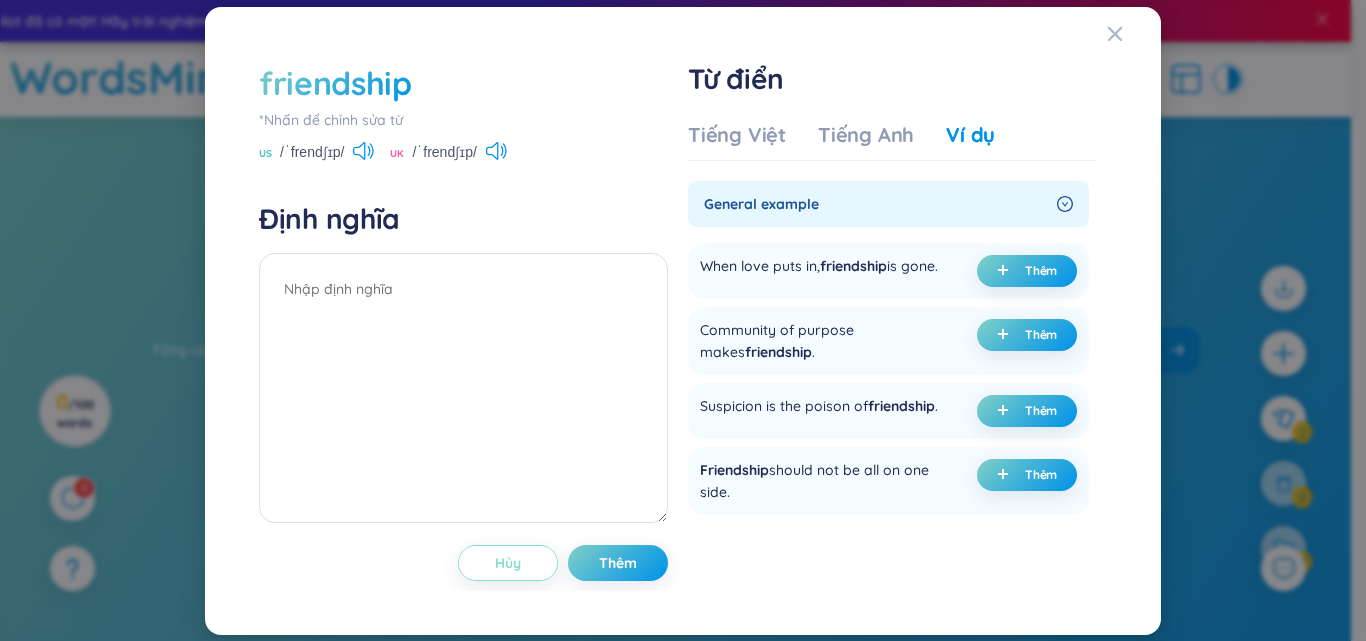 click on "Hủy" at bounding box center (508, 563) 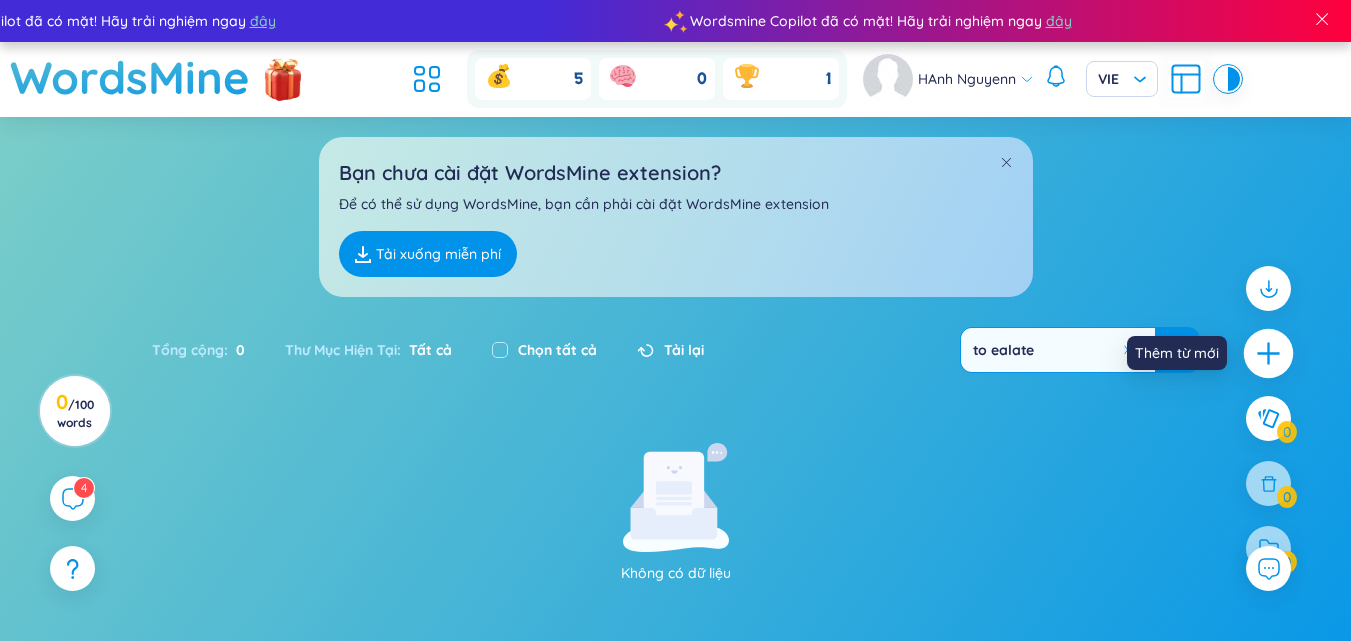 click 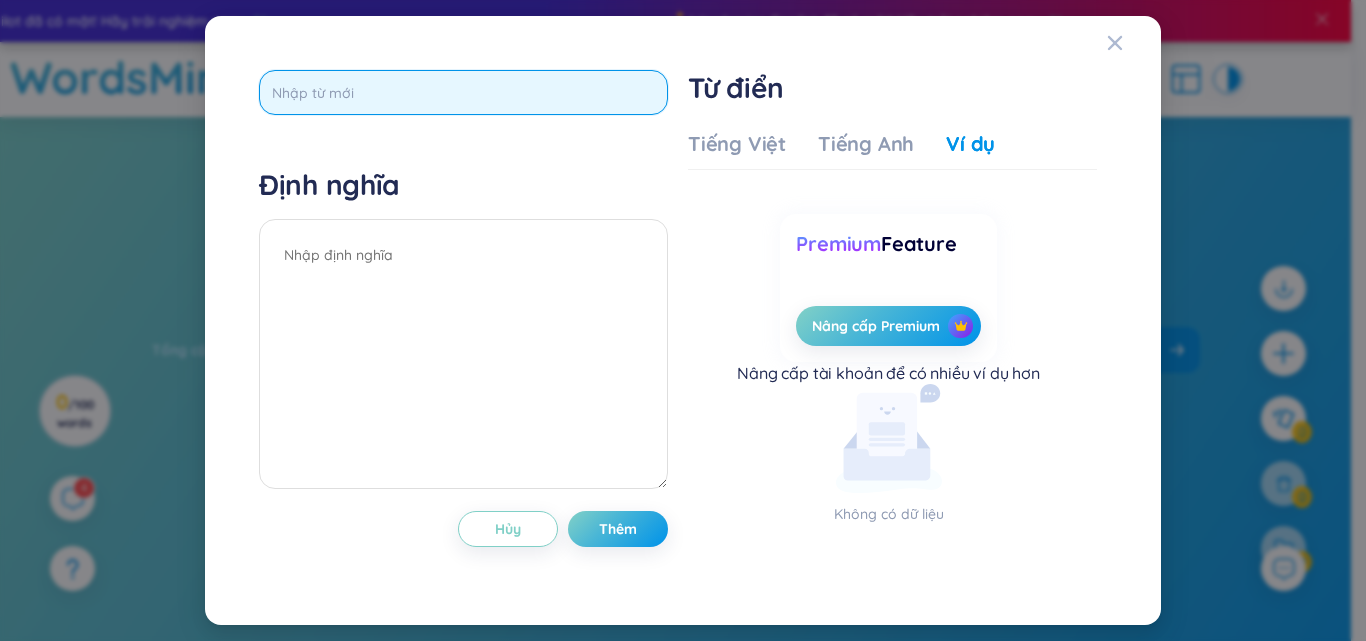 click at bounding box center [463, 92] 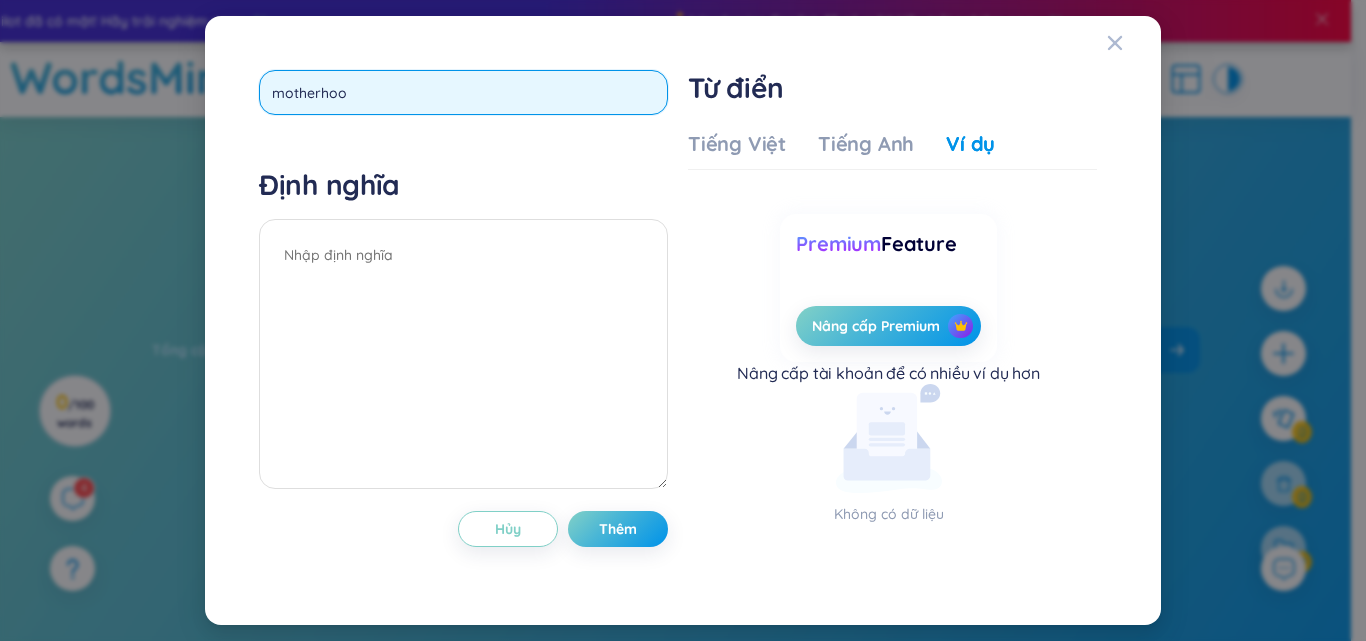 type on "motherhood" 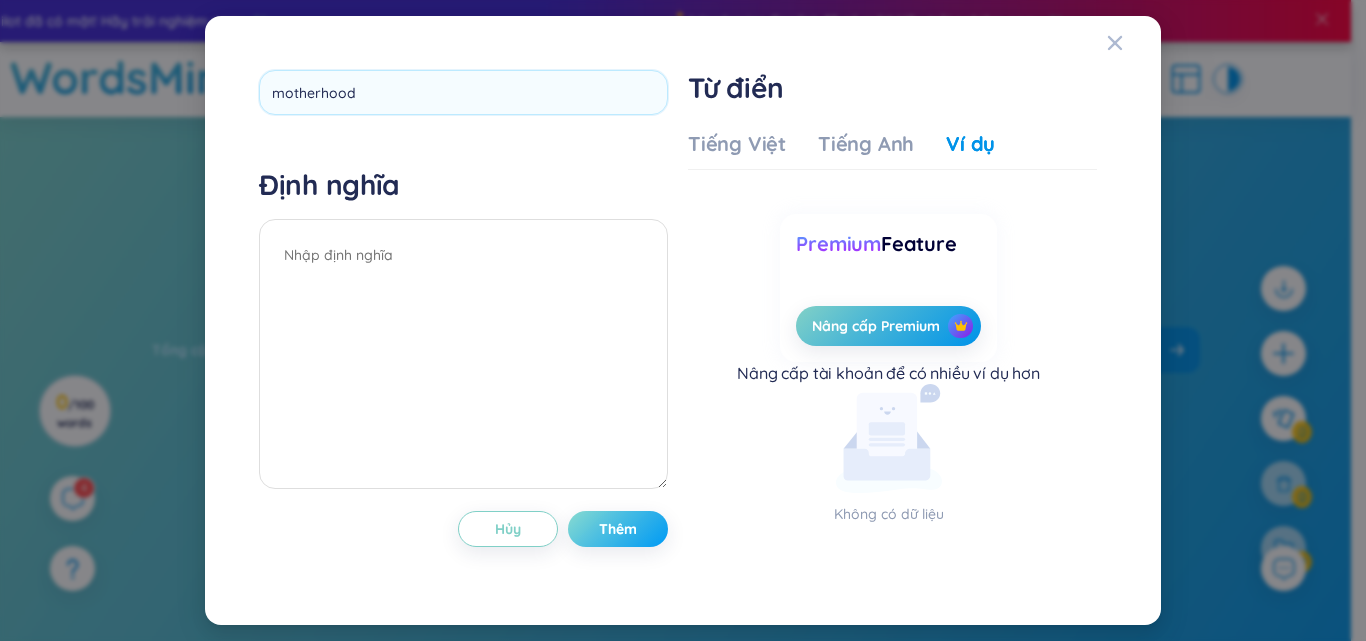 click on "motherhood Định nghĩa Hủy Thêm" at bounding box center [463, 320] 